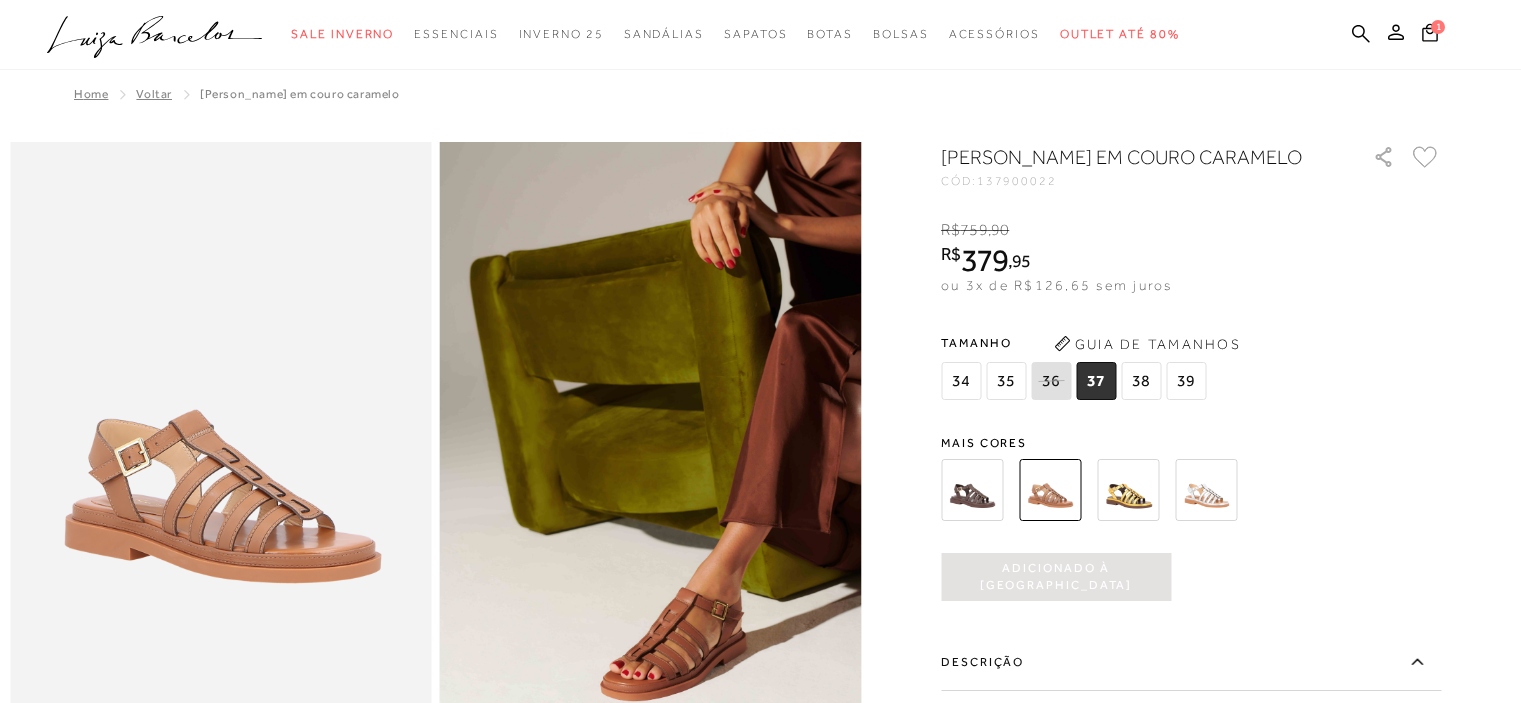 scroll, scrollTop: 3615, scrollLeft: 0, axis: vertical 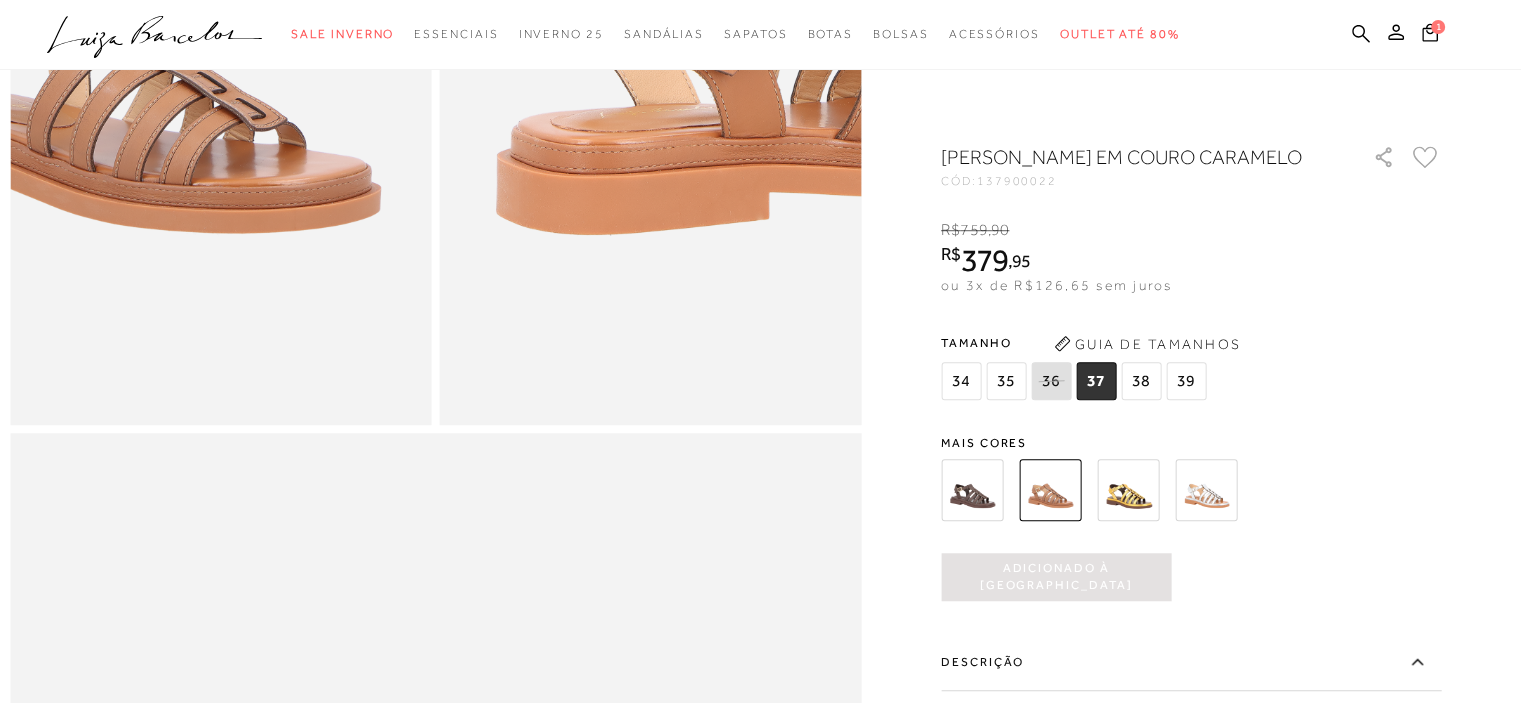 click on "Descrição" at bounding box center (1191, 662) 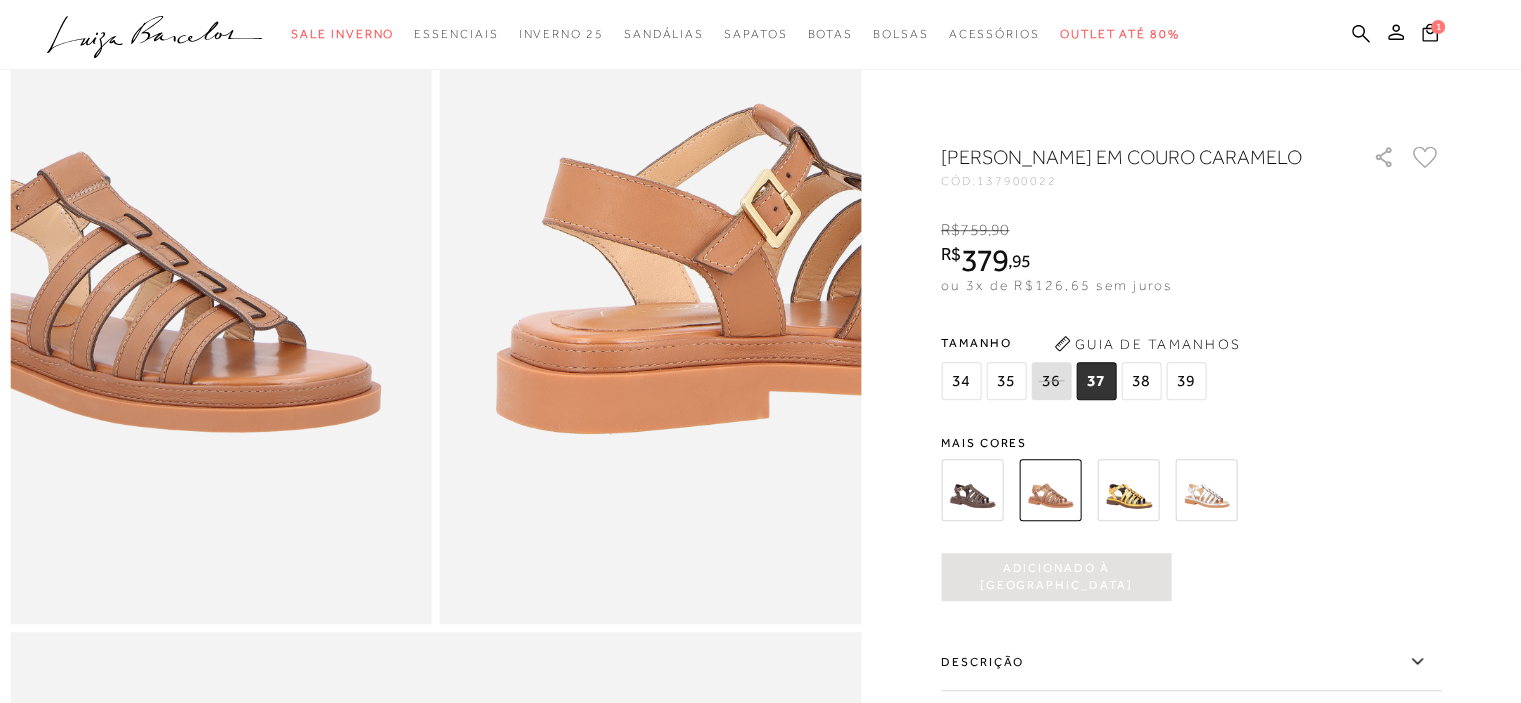 scroll, scrollTop: 915, scrollLeft: 0, axis: vertical 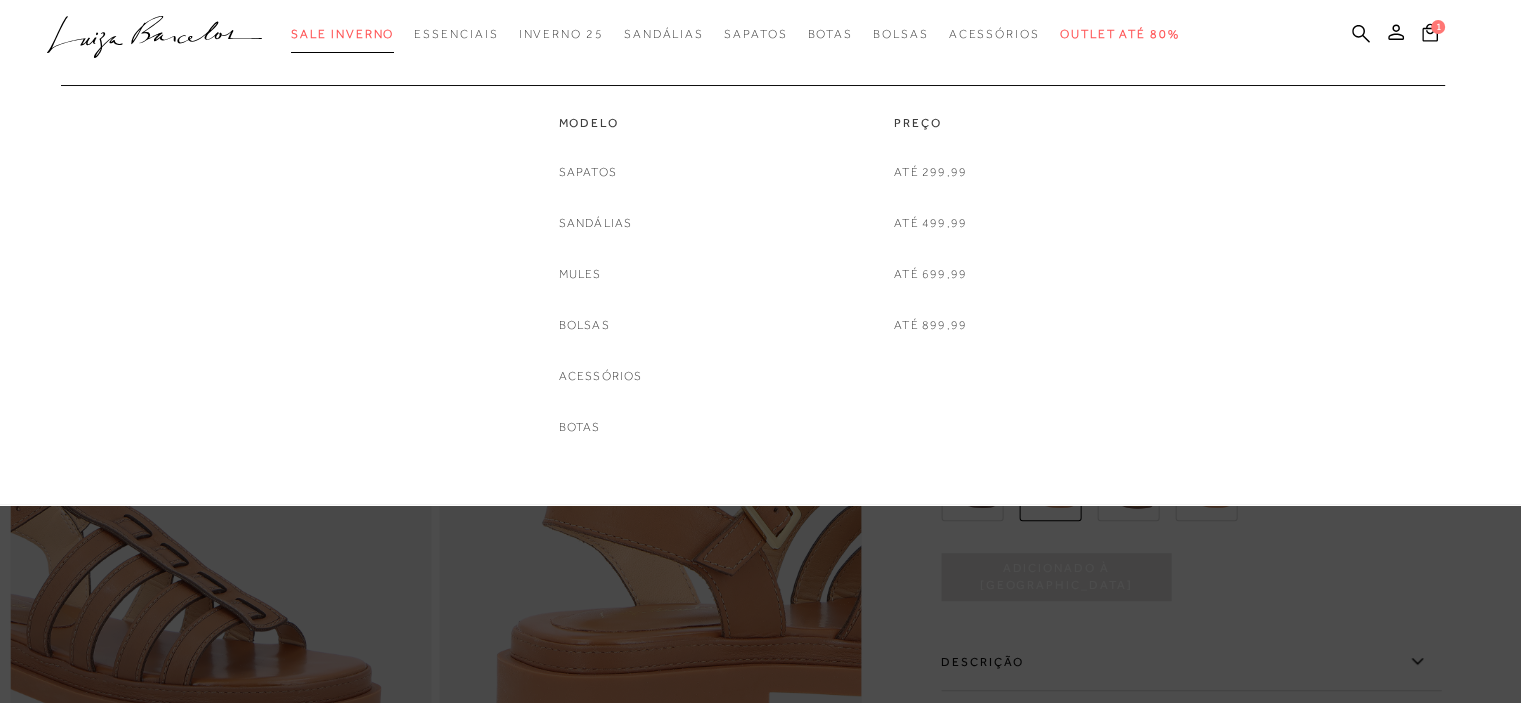 click on "Sale Inverno" at bounding box center (342, 34) 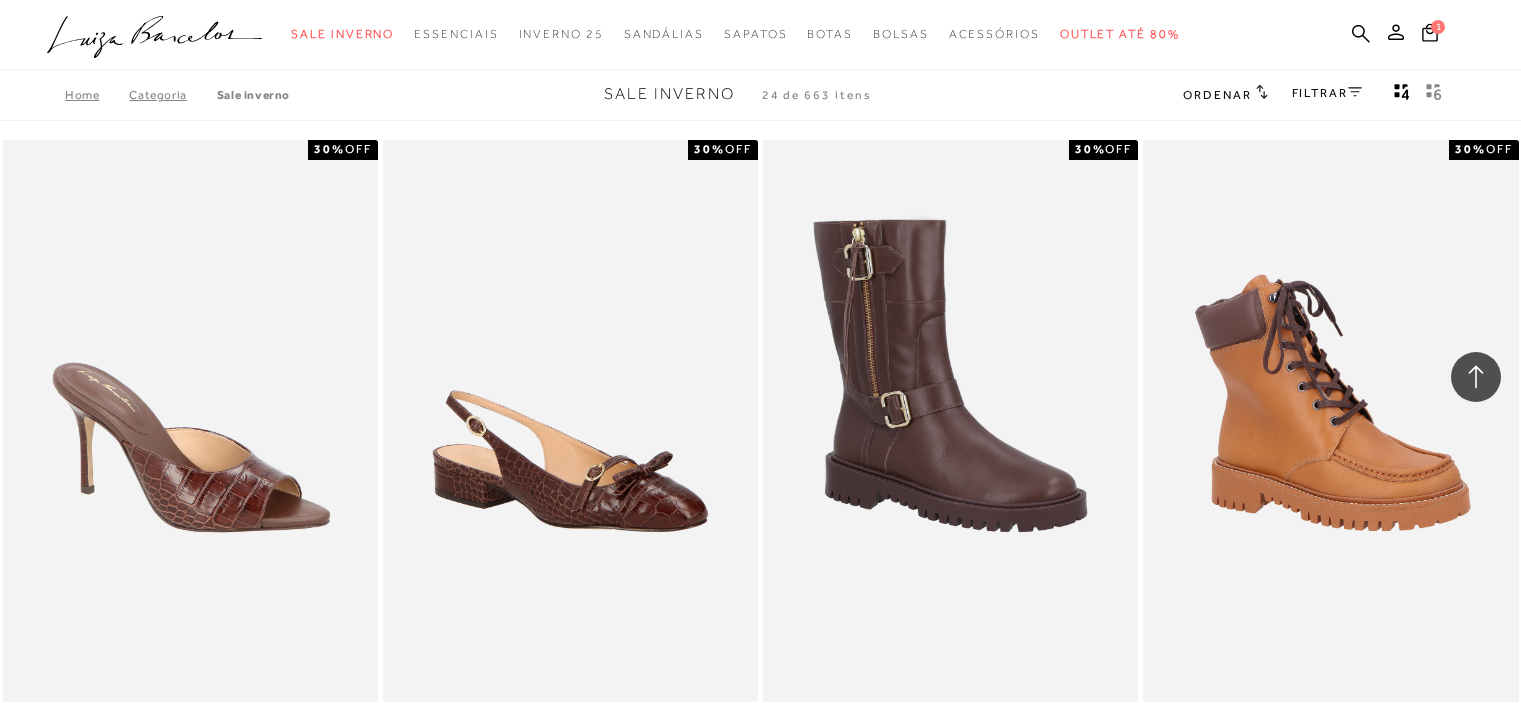 scroll, scrollTop: 2000, scrollLeft: 0, axis: vertical 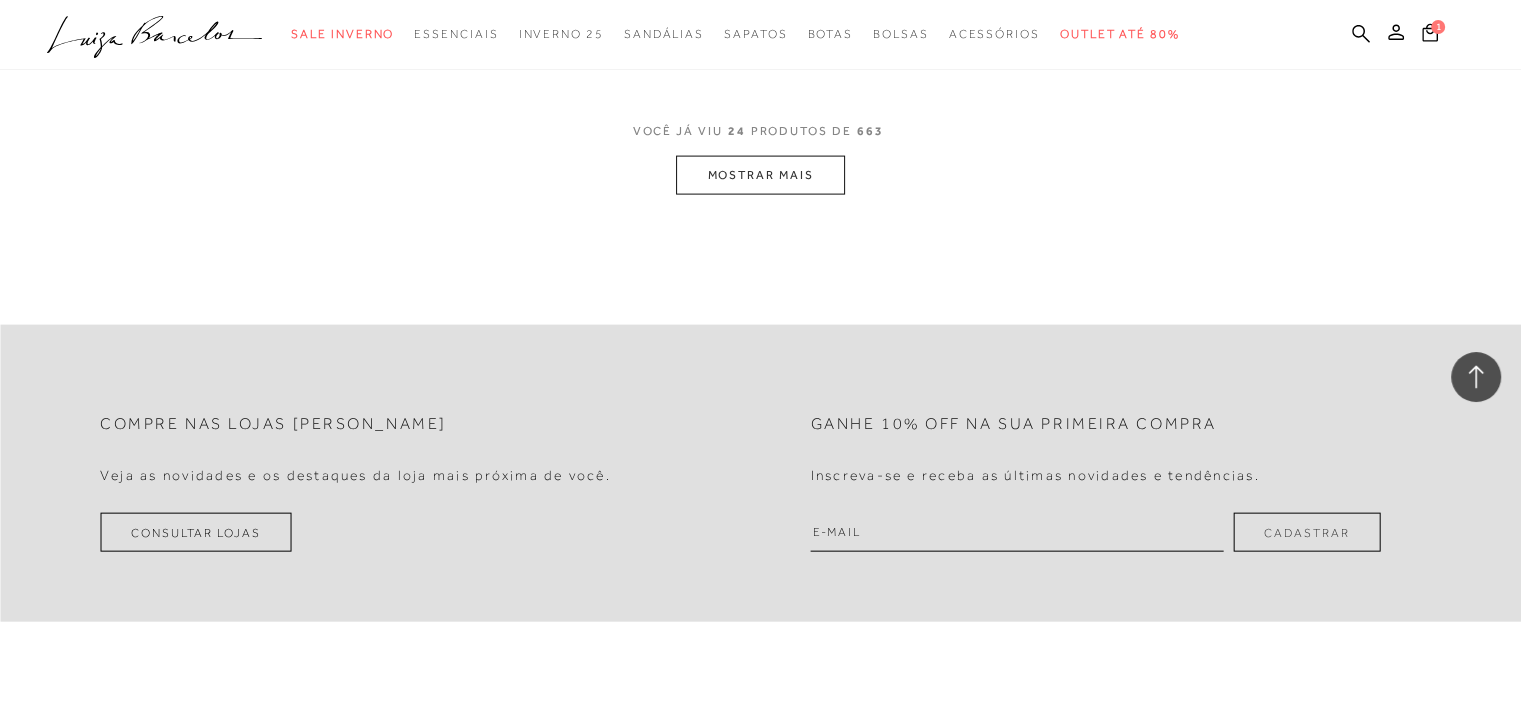 click on "MOSTRAR MAIS" at bounding box center (760, 175) 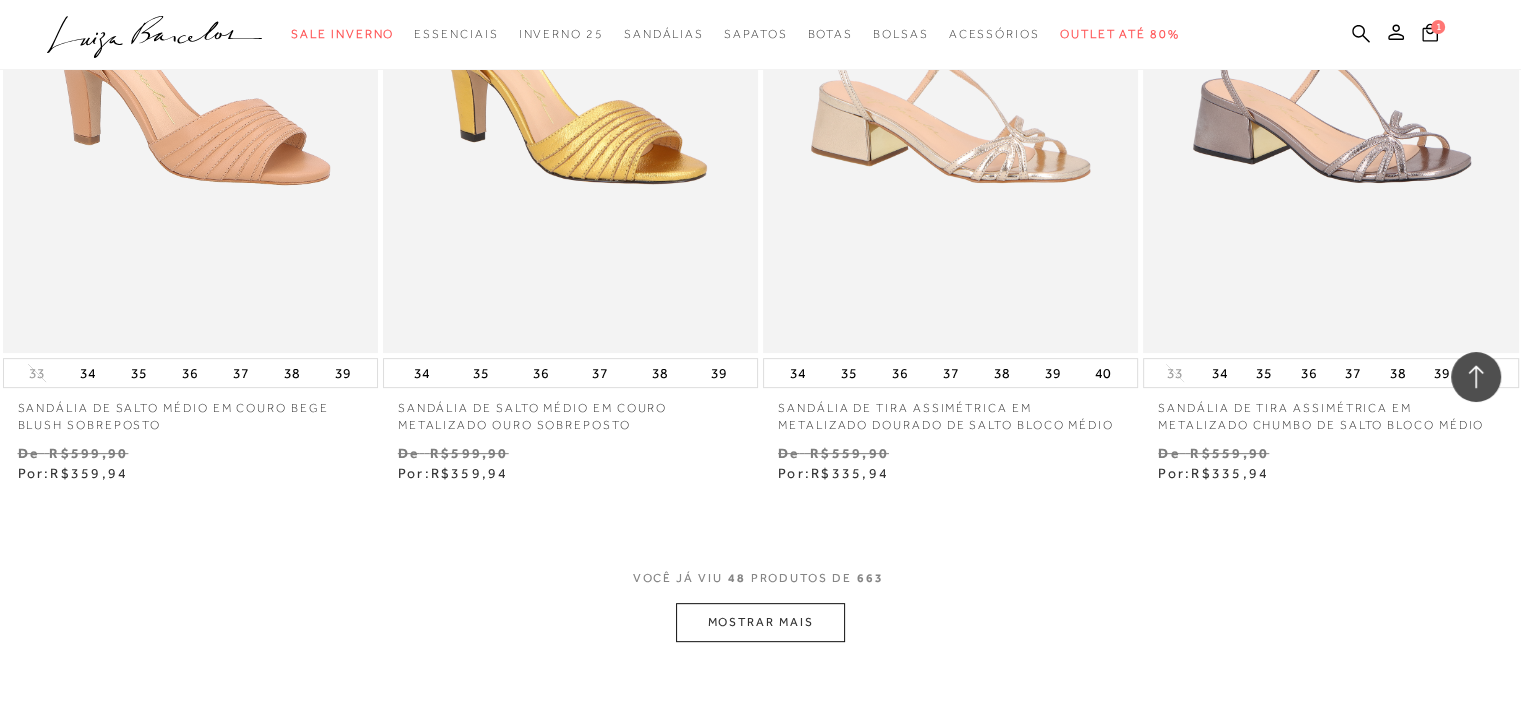scroll, scrollTop: 8683, scrollLeft: 0, axis: vertical 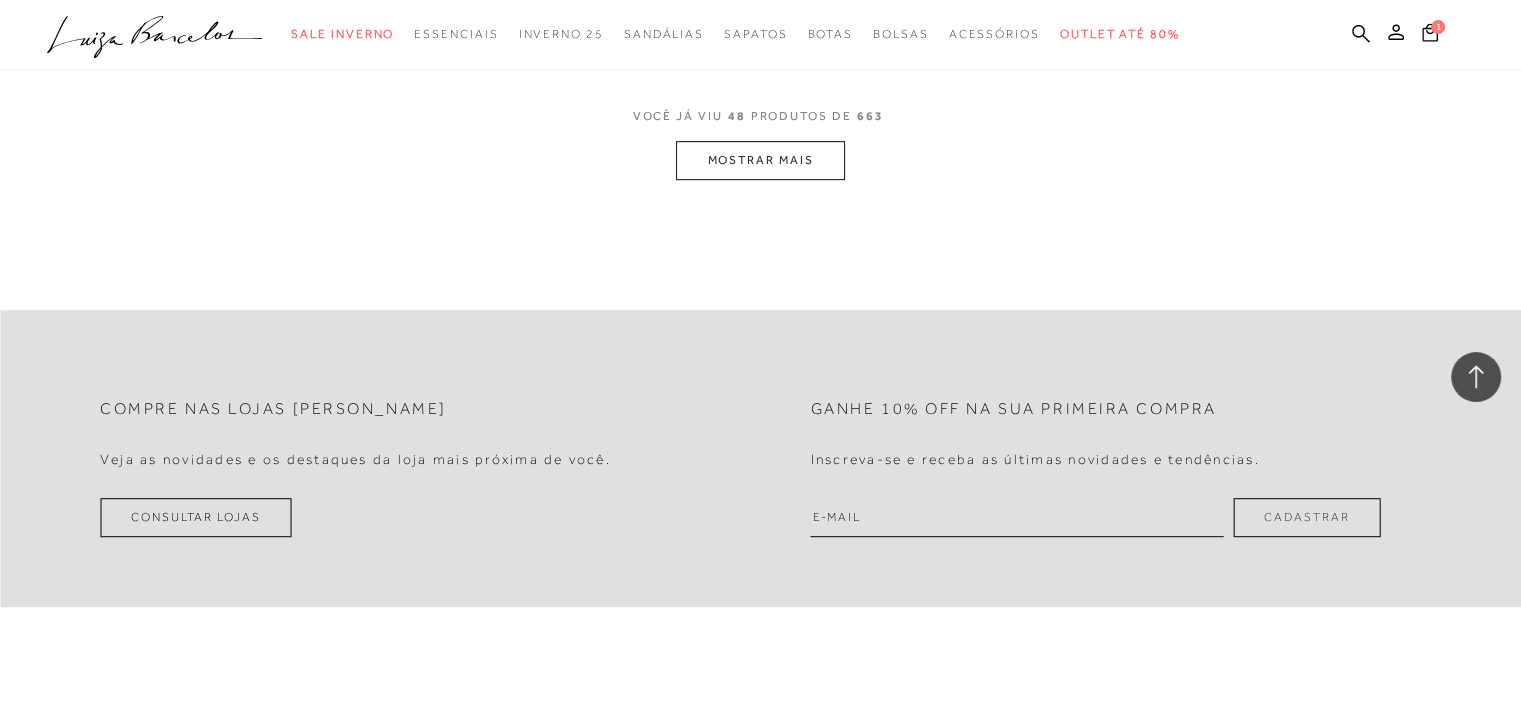 click on "MOSTRAR MAIS" at bounding box center [760, 160] 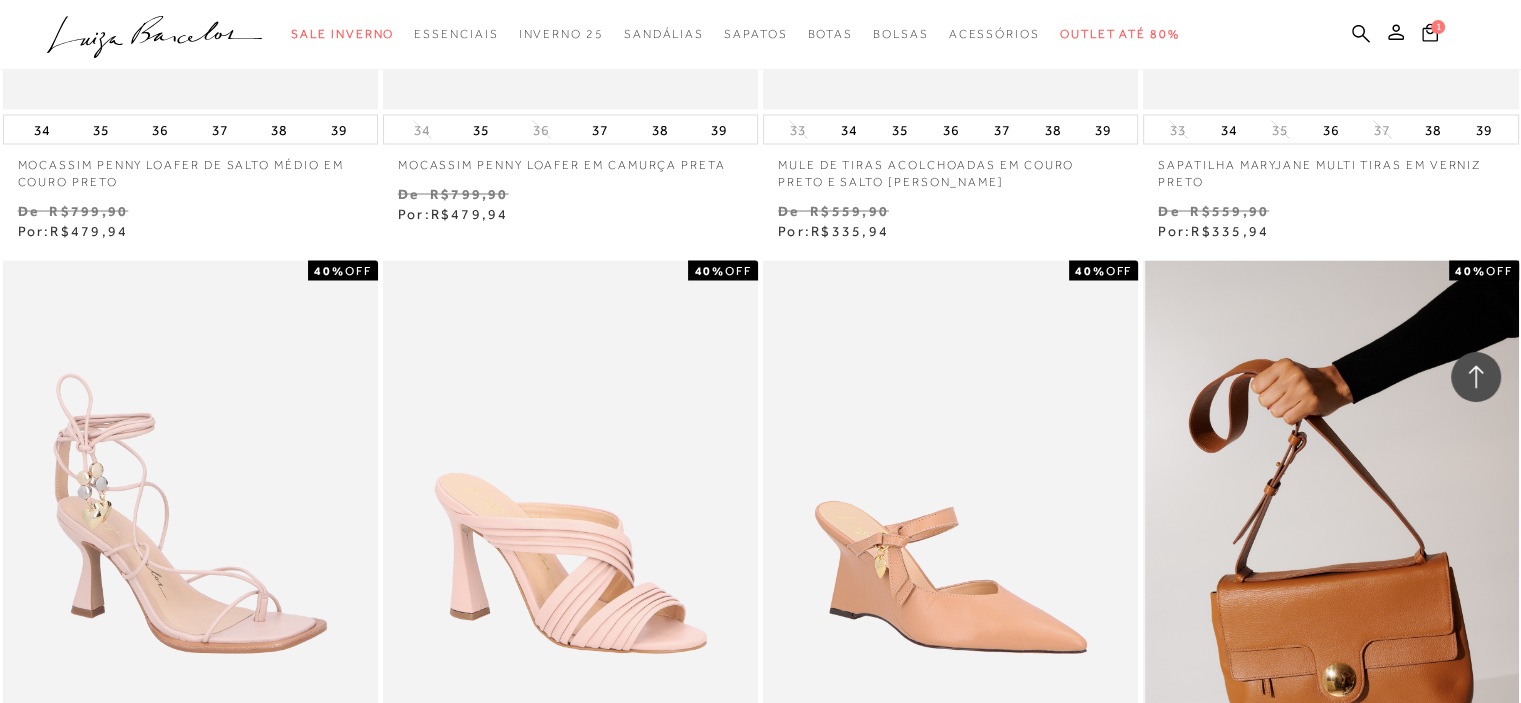 scroll, scrollTop: 11583, scrollLeft: 0, axis: vertical 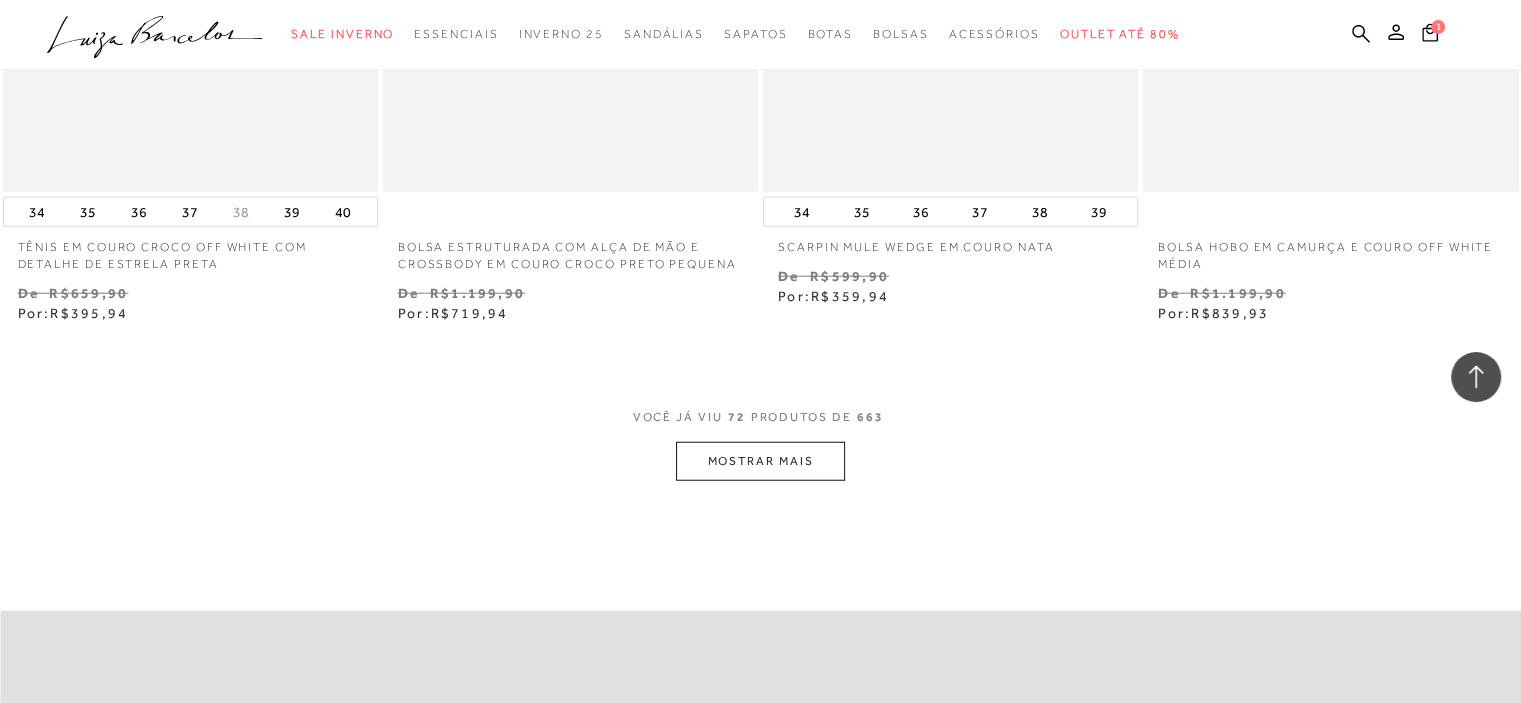 click on "VOCÊ JÁ VIU  72   PRODUTOS DE  663
MOSTRAR MAIS" at bounding box center [760, 443] 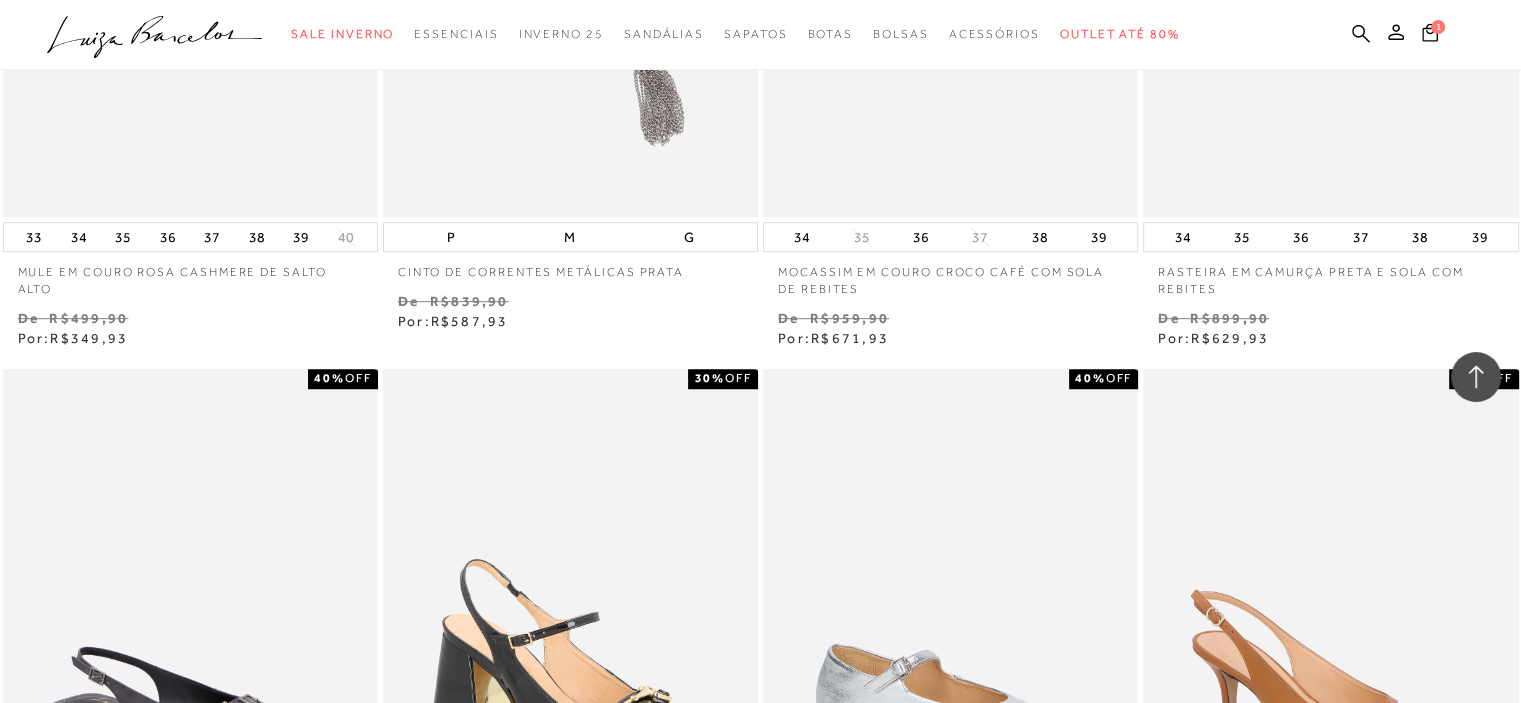 scroll, scrollTop: 16683, scrollLeft: 0, axis: vertical 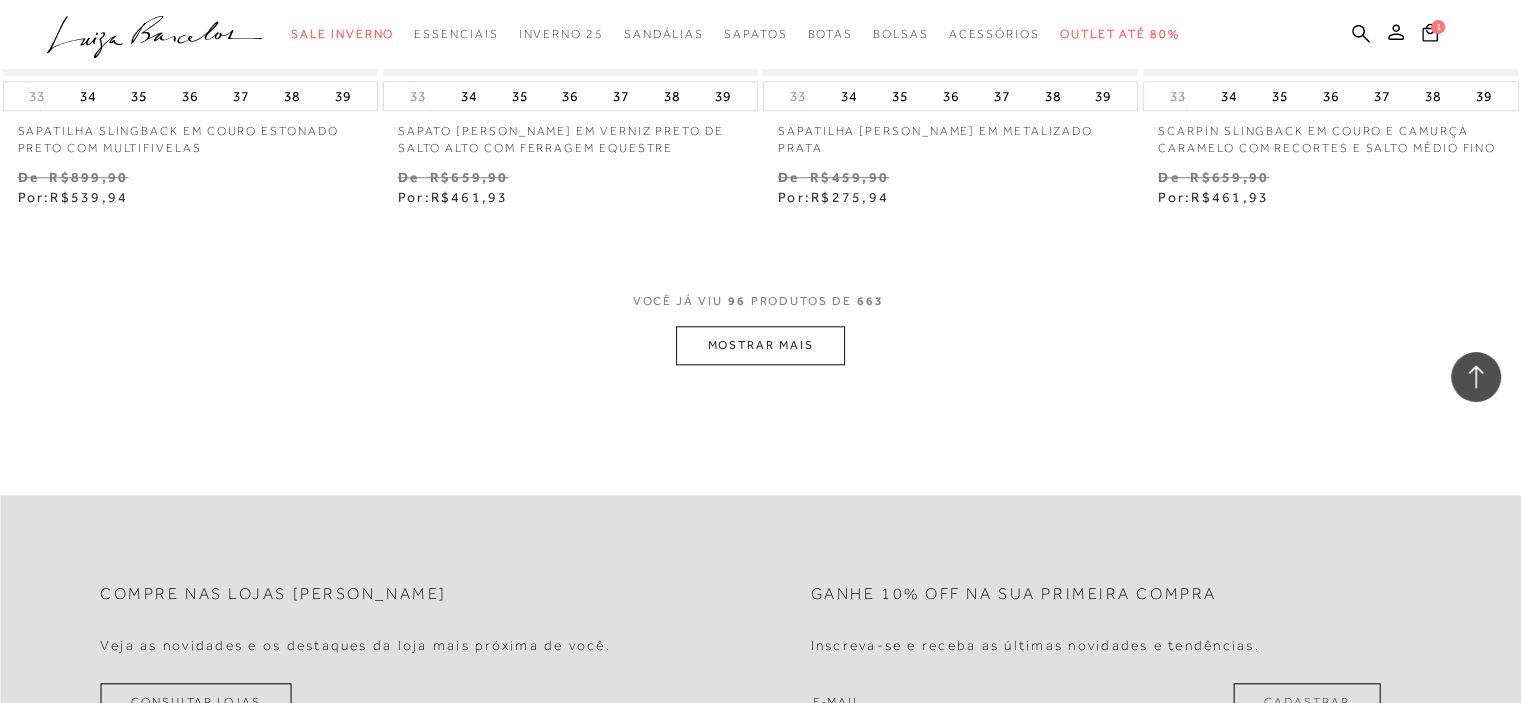 click on "MOSTRAR MAIS" at bounding box center (760, 345) 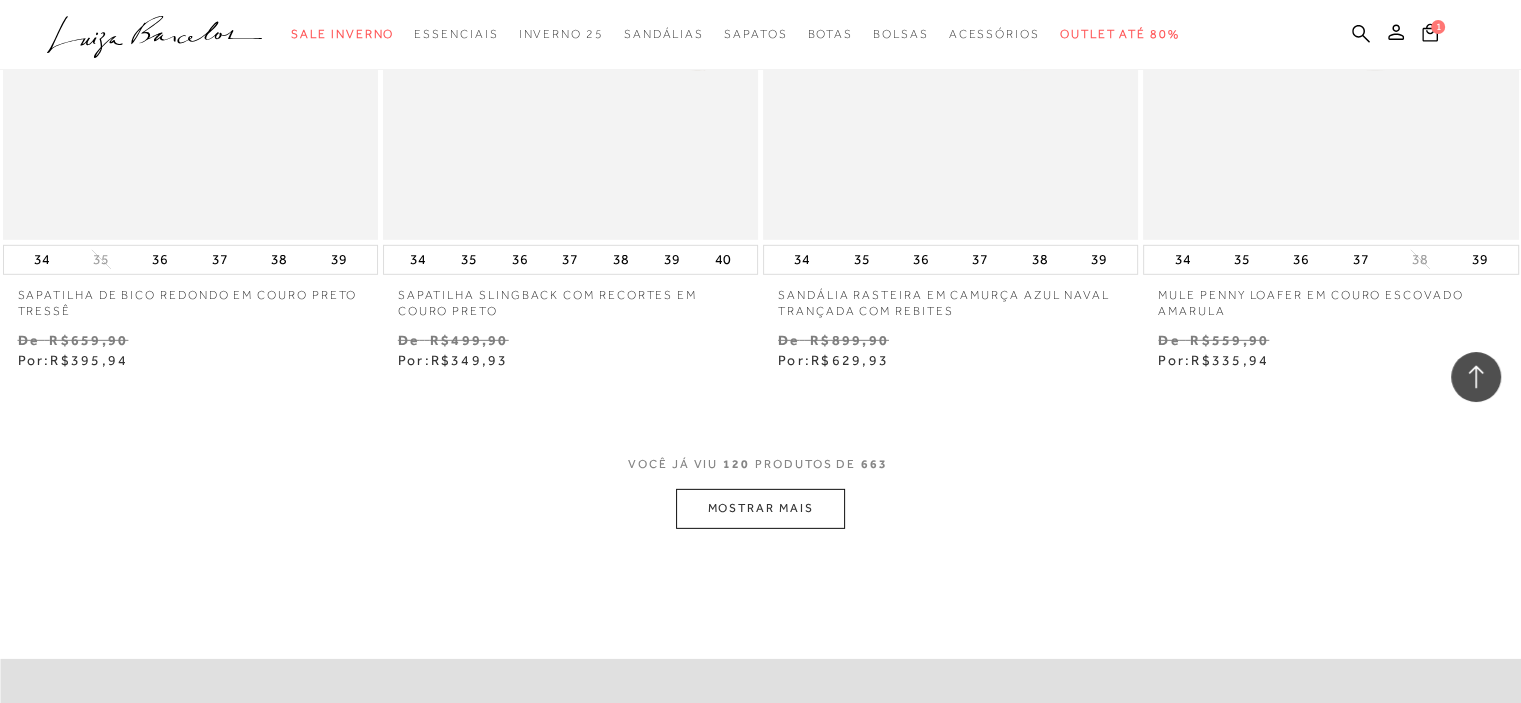 scroll, scrollTop: 21283, scrollLeft: 0, axis: vertical 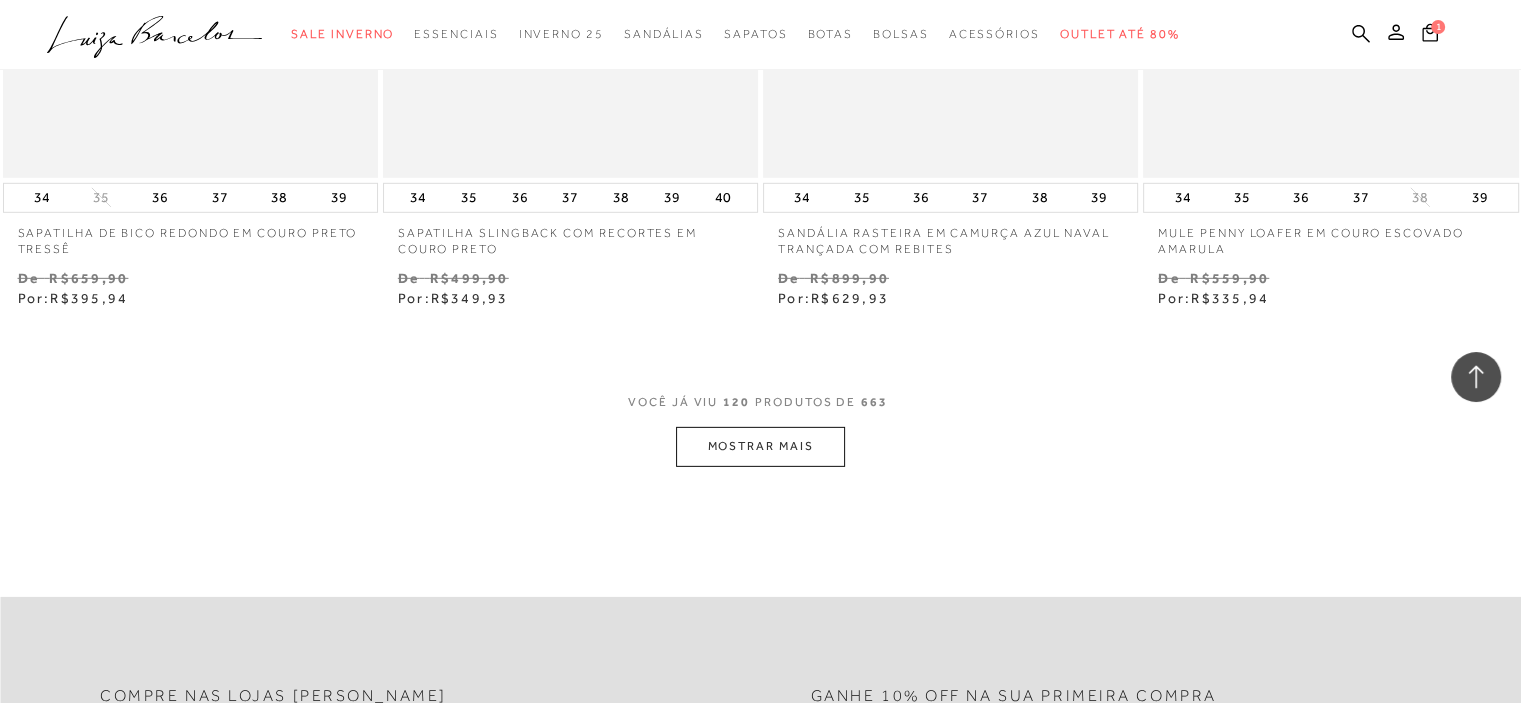 click on "MOSTRAR MAIS" at bounding box center [760, 446] 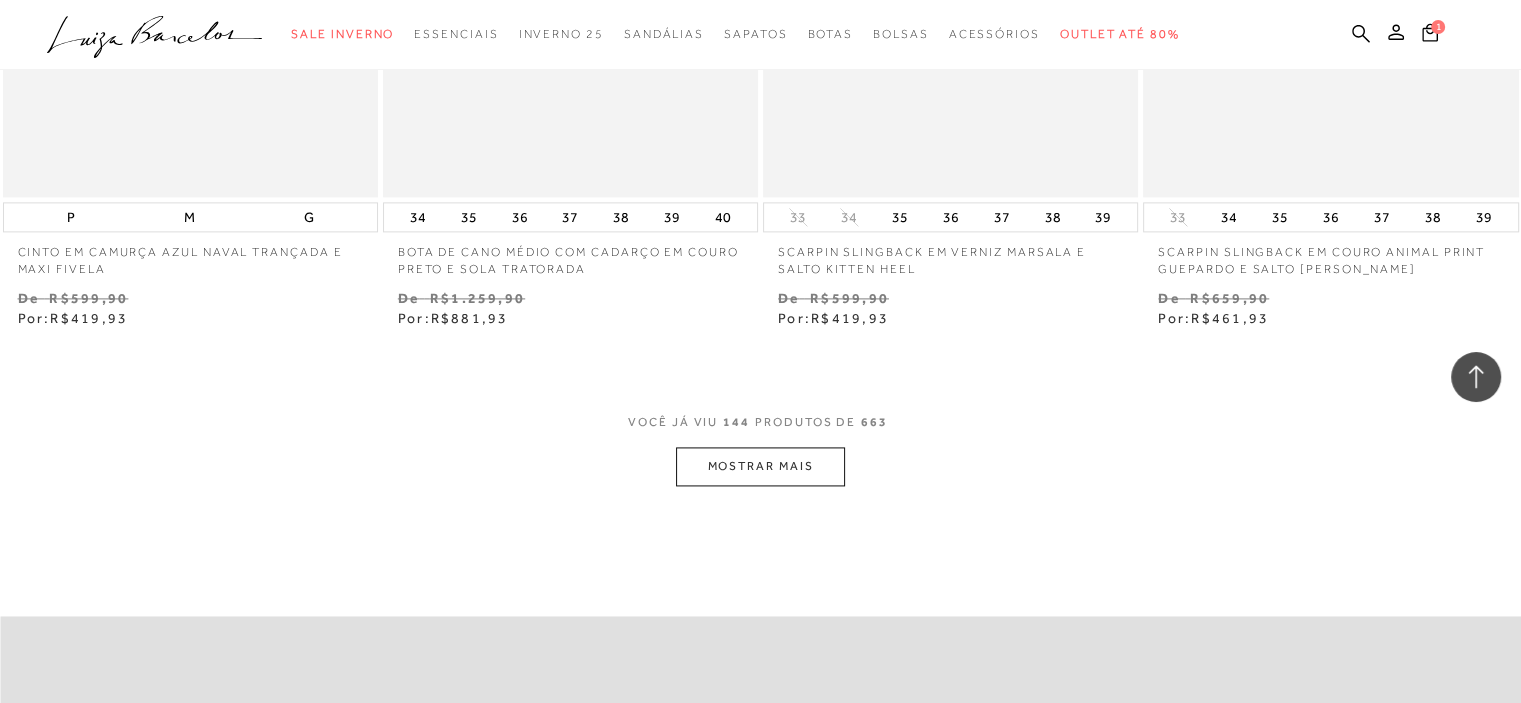 scroll, scrollTop: 25583, scrollLeft: 0, axis: vertical 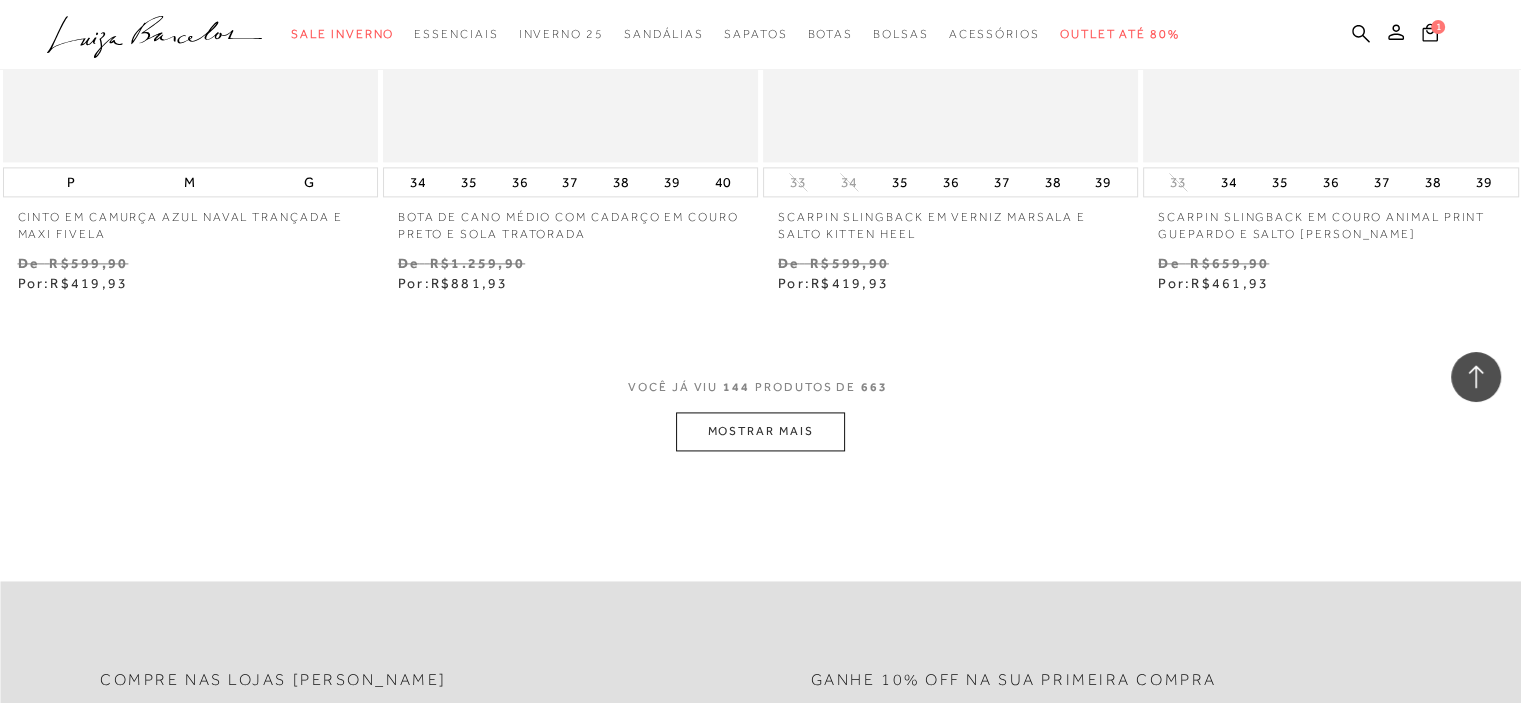 click on "MOSTRAR MAIS" at bounding box center (760, 431) 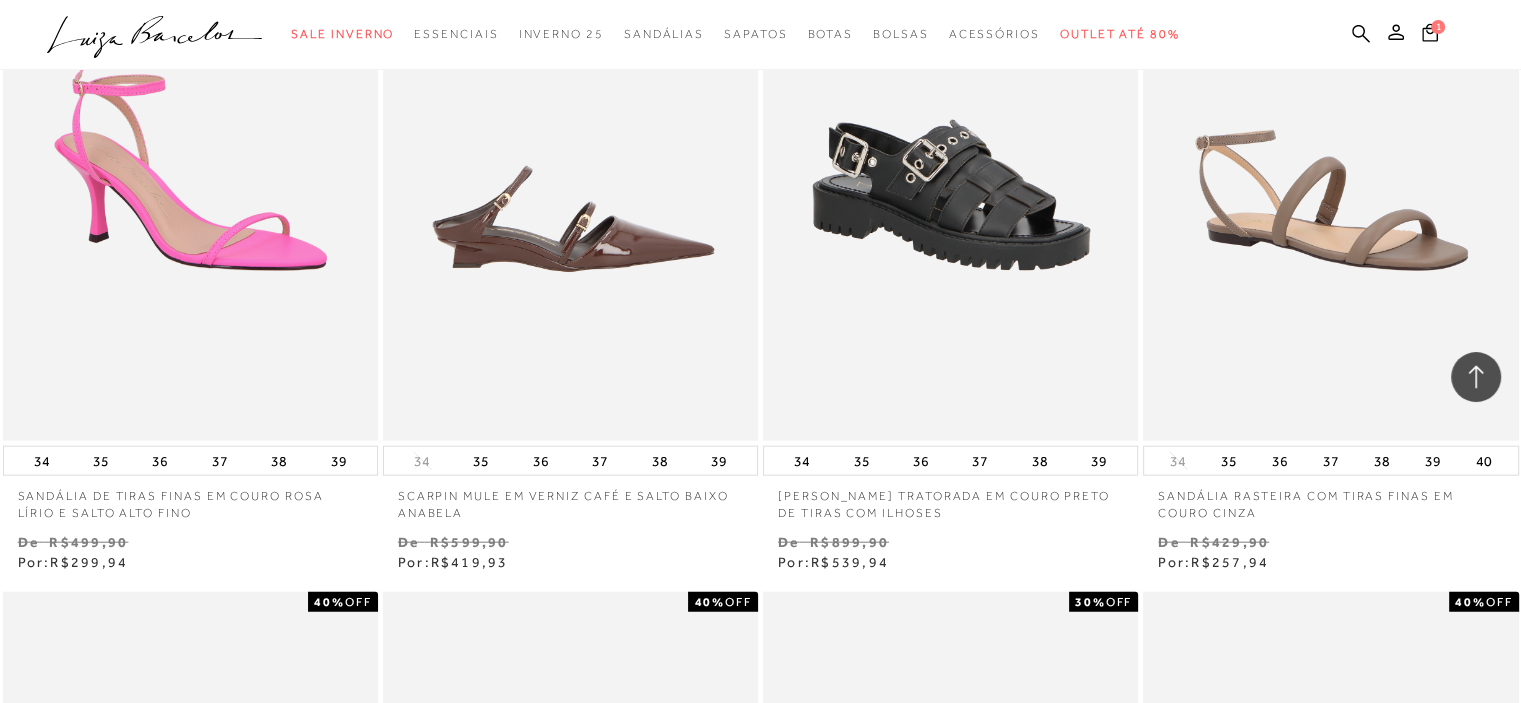 scroll, scrollTop: 27283, scrollLeft: 0, axis: vertical 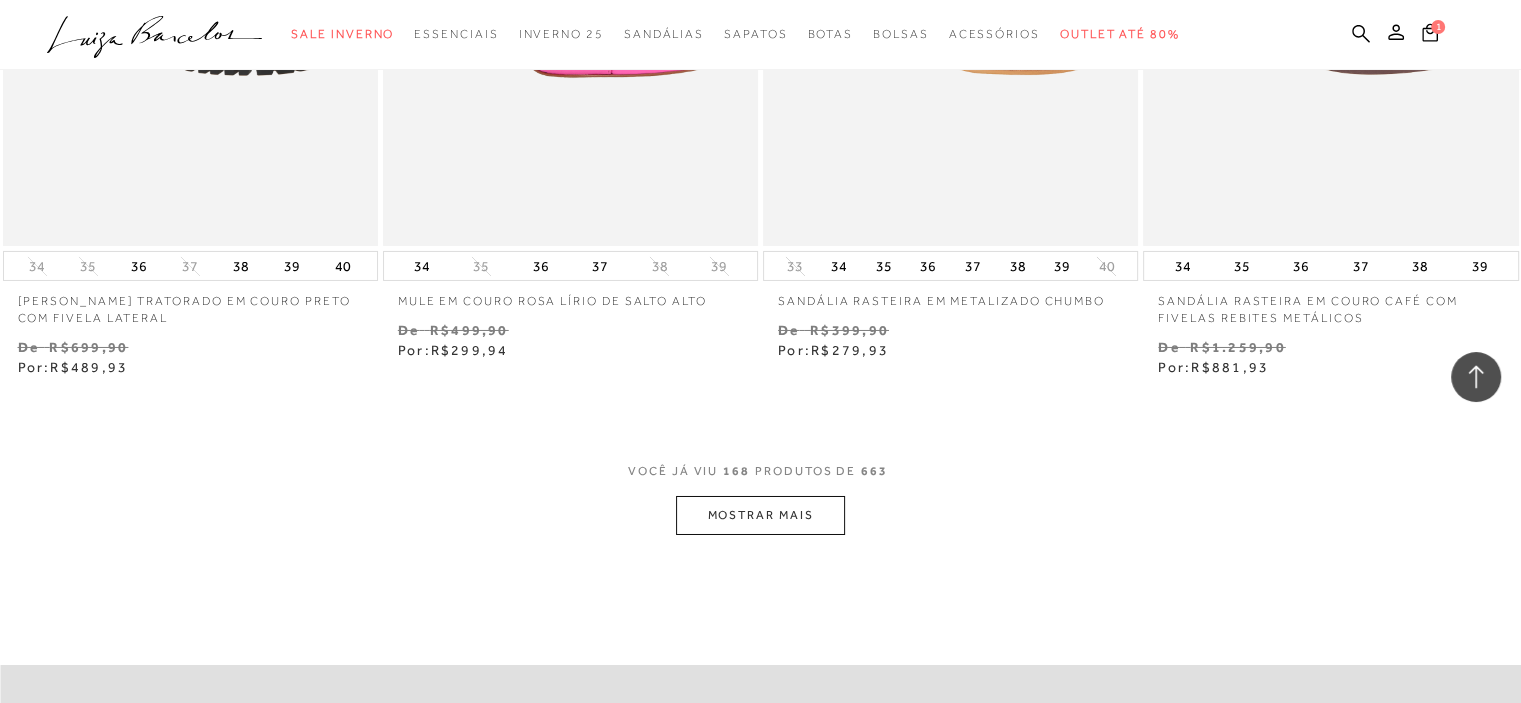 click on "MOSTRAR MAIS" at bounding box center [760, 515] 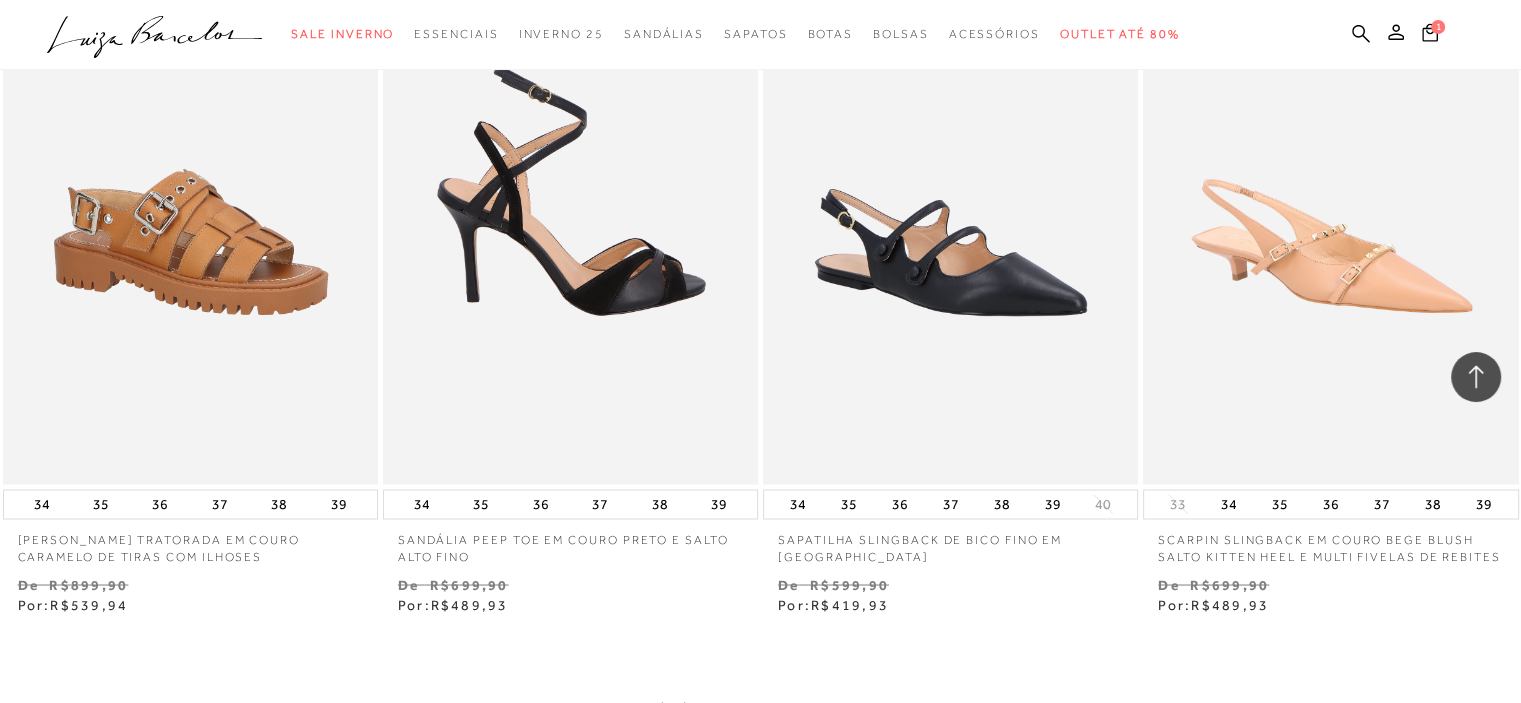 scroll, scrollTop: 34104, scrollLeft: 0, axis: vertical 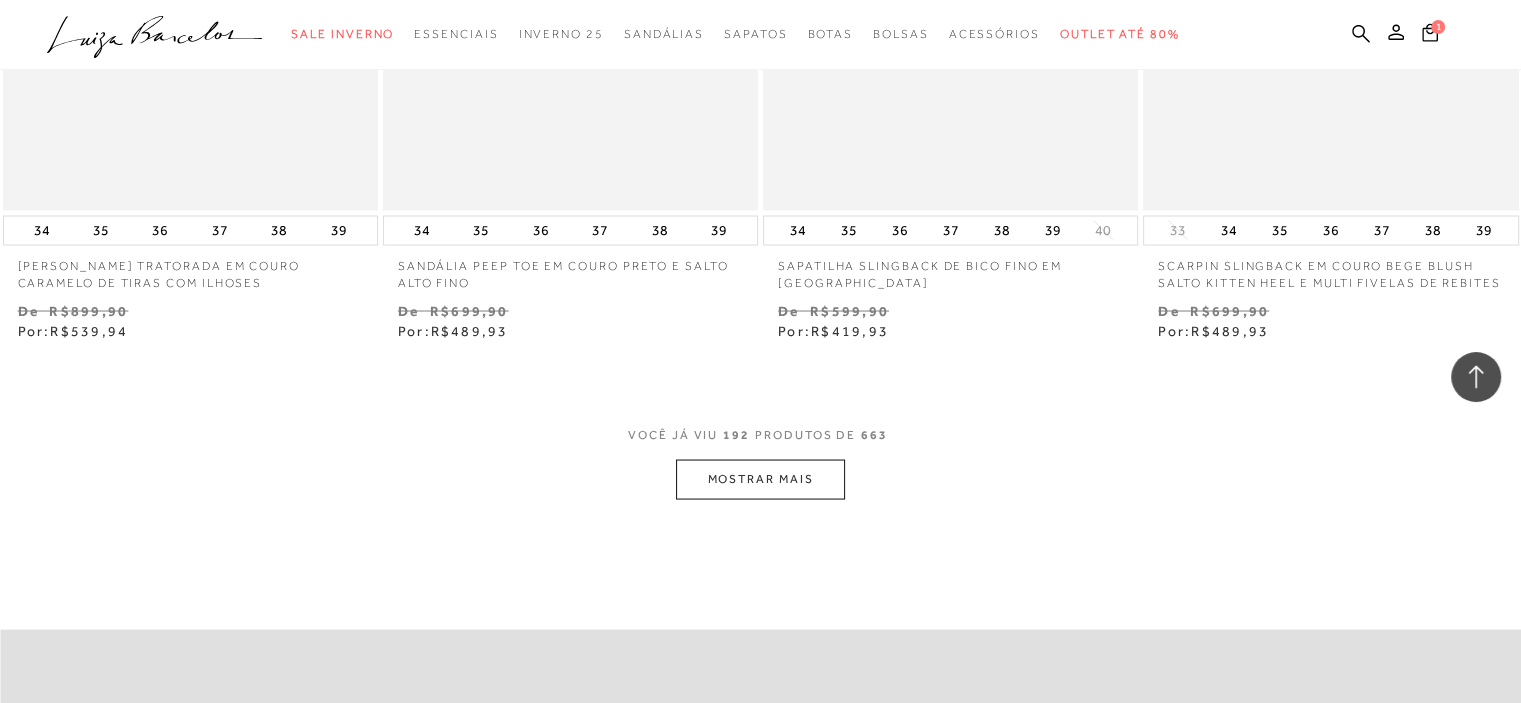 click on "MOSTRAR MAIS" at bounding box center (760, 478) 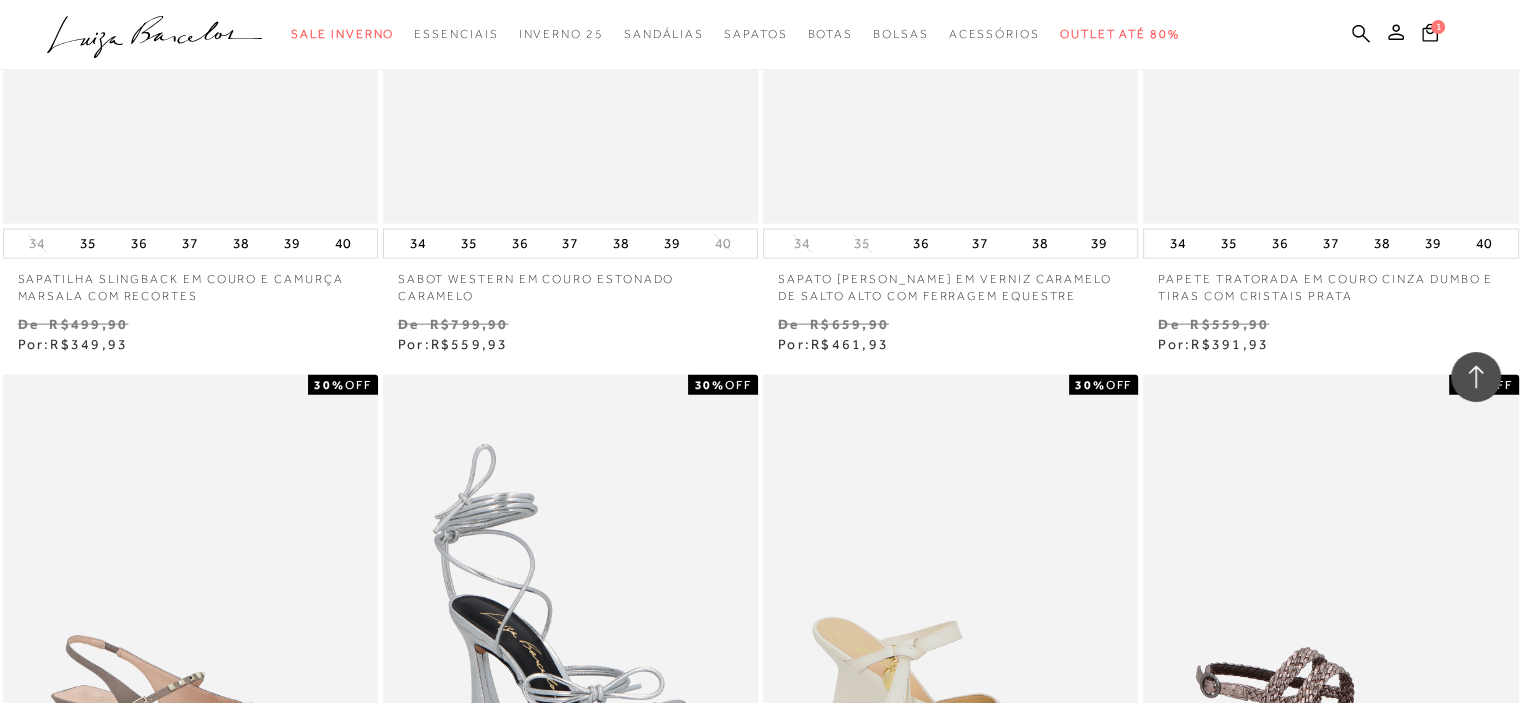 scroll, scrollTop: 34304, scrollLeft: 0, axis: vertical 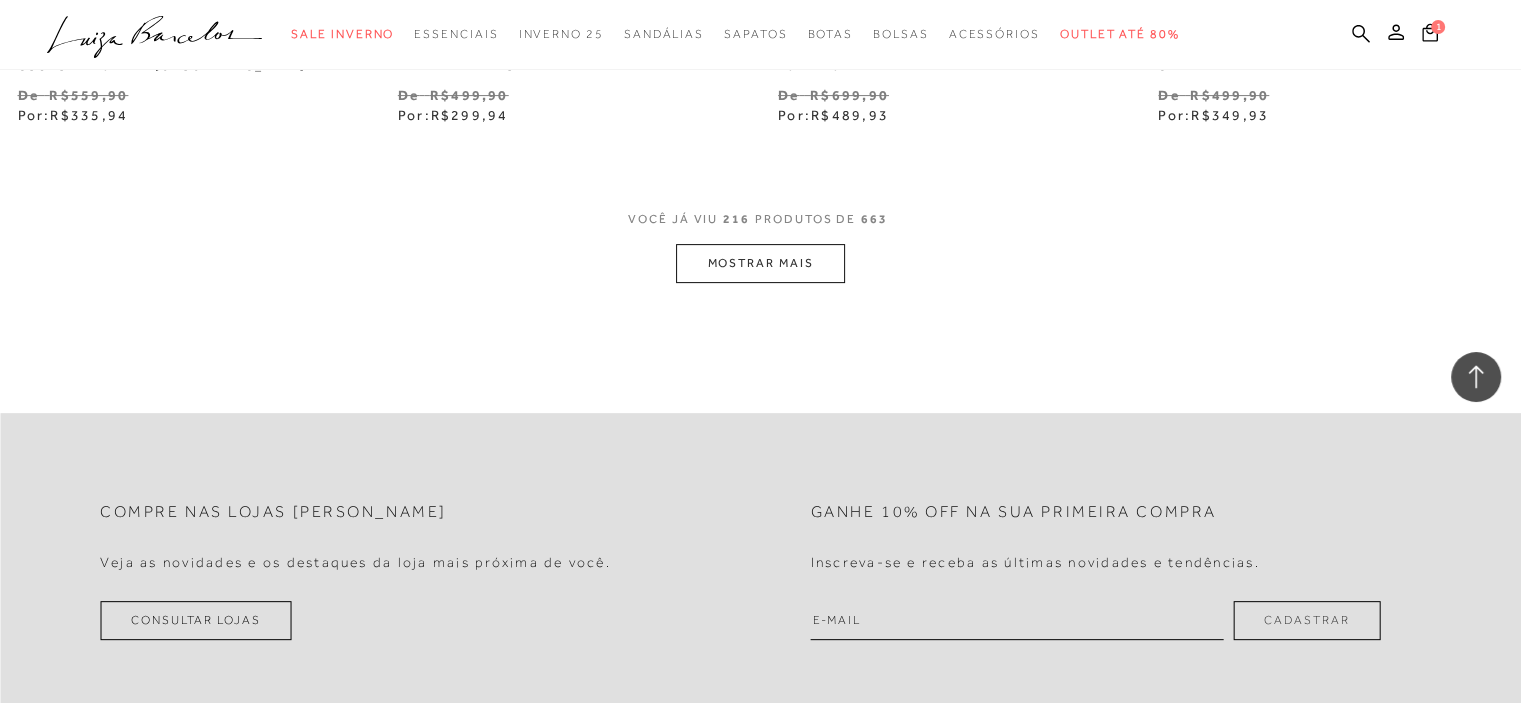 click on "VOCÊ JÁ VIU  216   PRODUTOS DE  663" at bounding box center [760, 219] 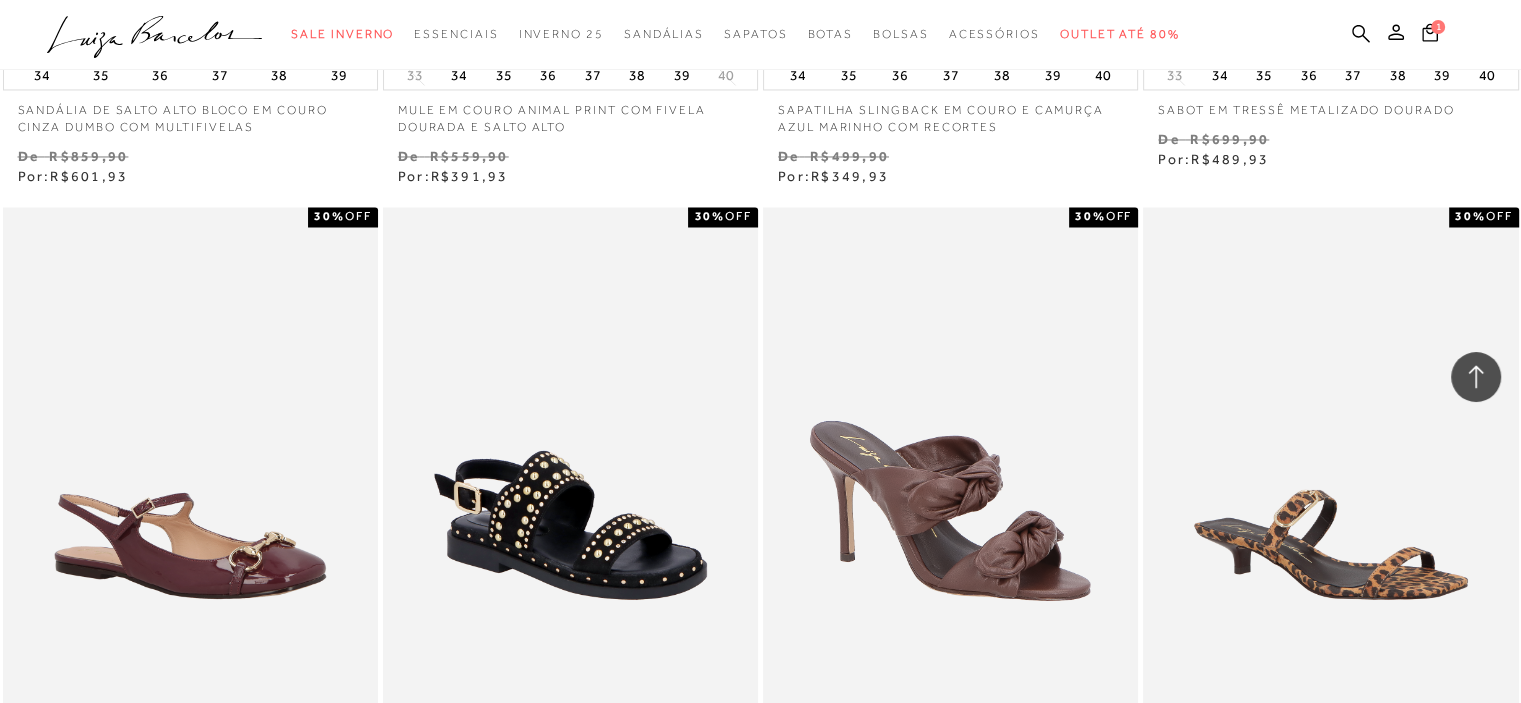 scroll, scrollTop: 41404, scrollLeft: 0, axis: vertical 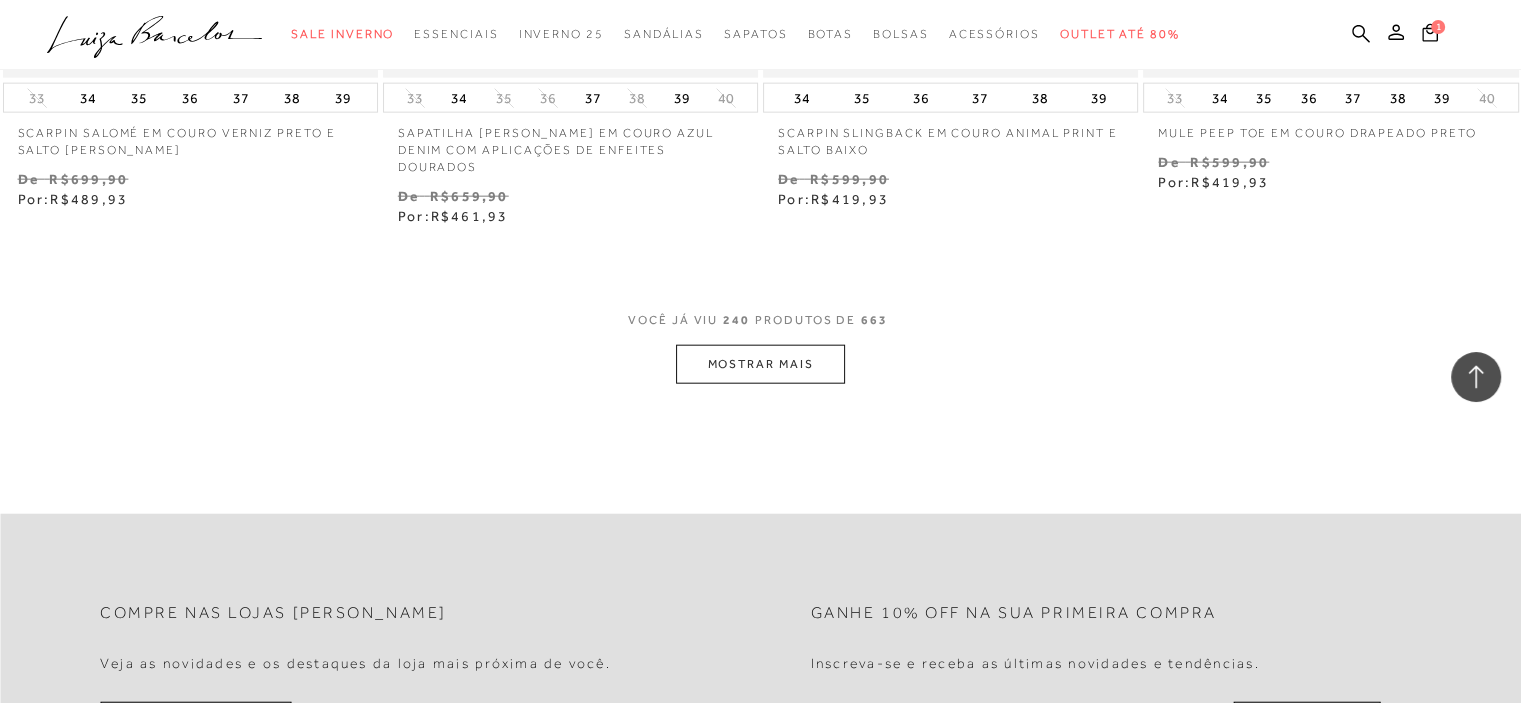 click on "VOCÊ JÁ VIU  240   PRODUTOS DE  663" at bounding box center [760, 327] 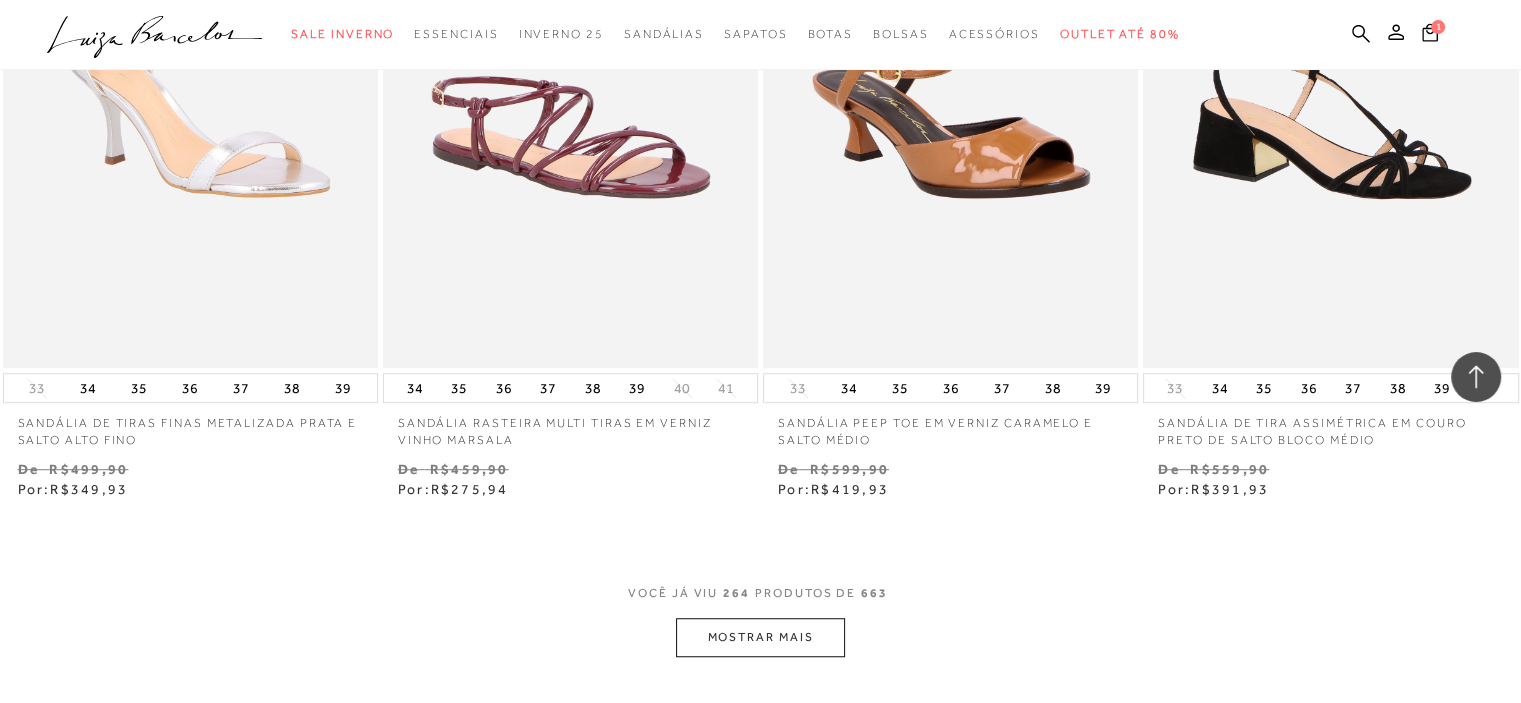 scroll, scrollTop: 47204, scrollLeft: 0, axis: vertical 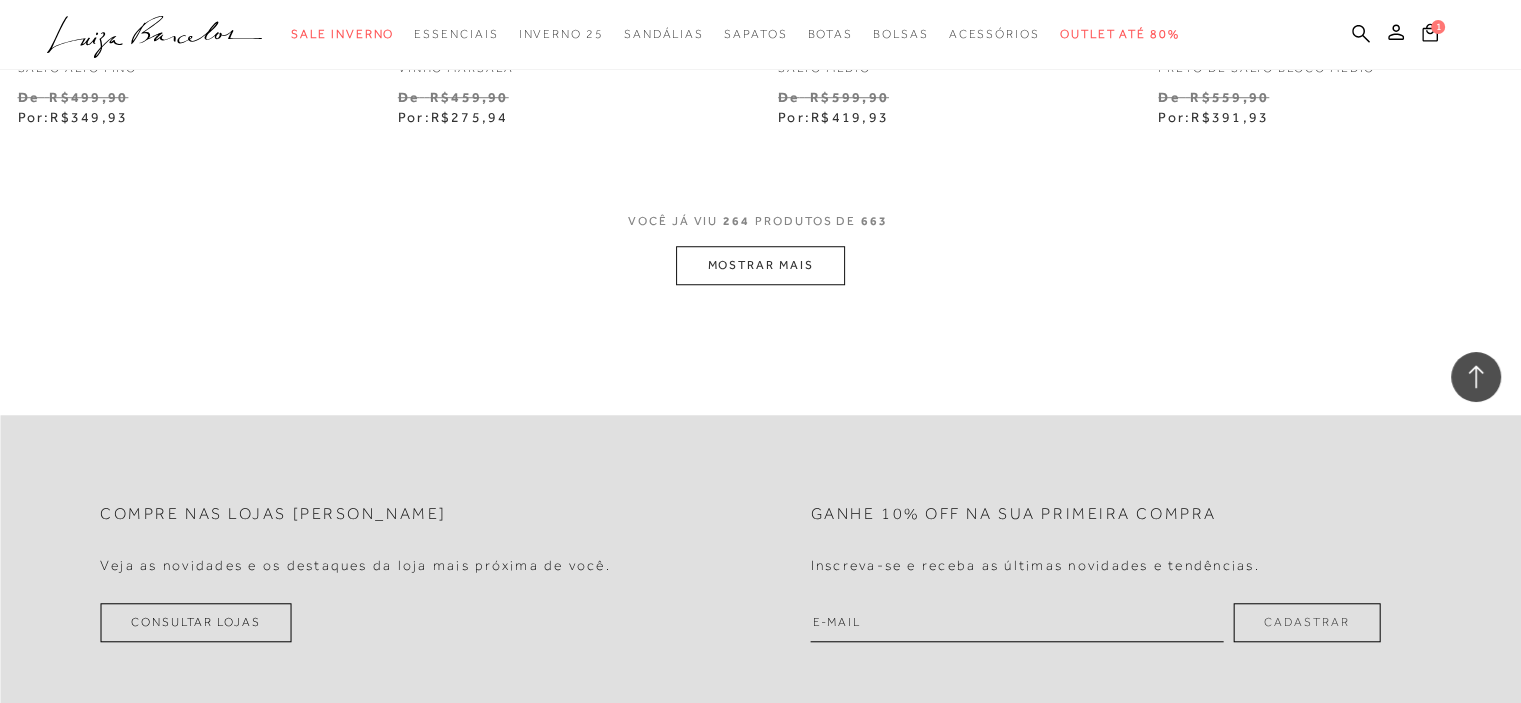 click on "VOCÊ JÁ VIU  264   PRODUTOS DE  663" at bounding box center (760, 228) 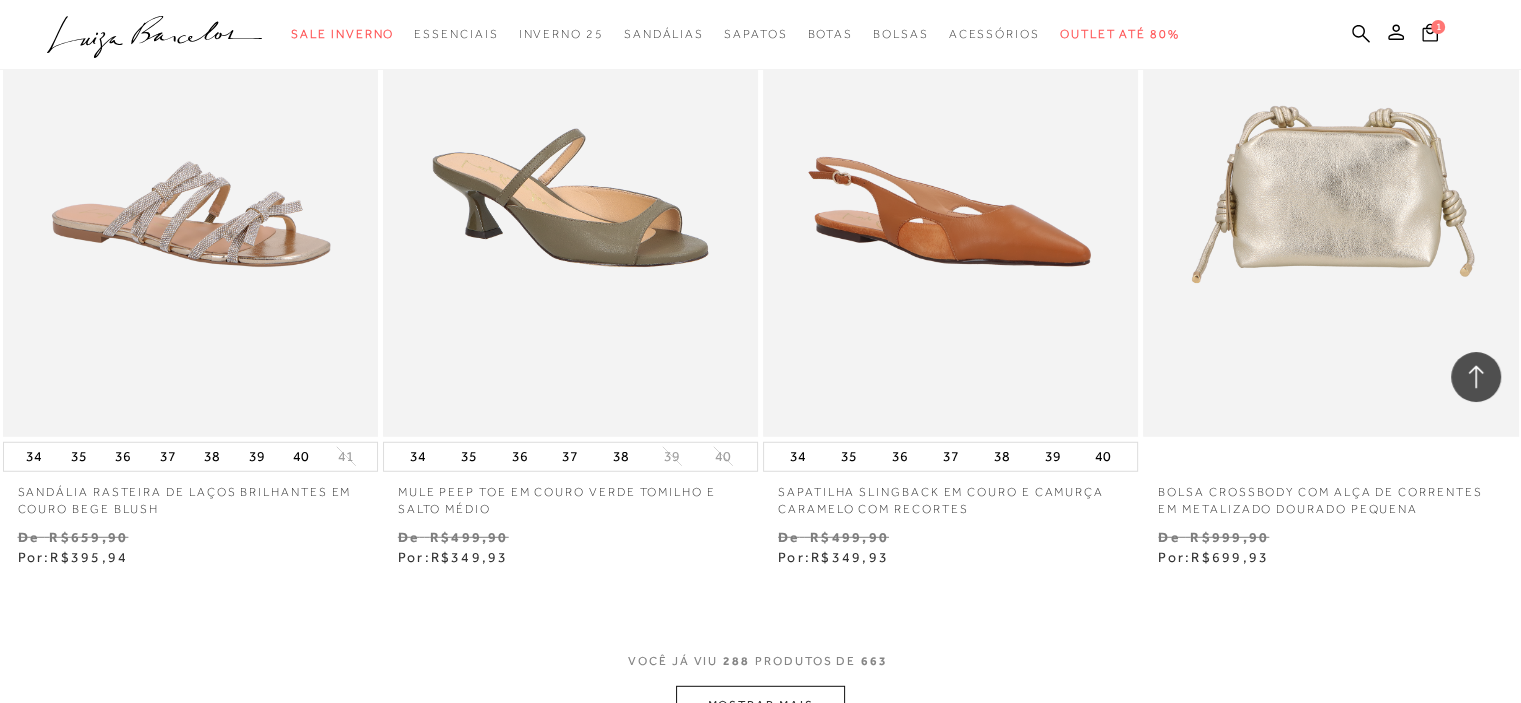 scroll, scrollTop: 51304, scrollLeft: 0, axis: vertical 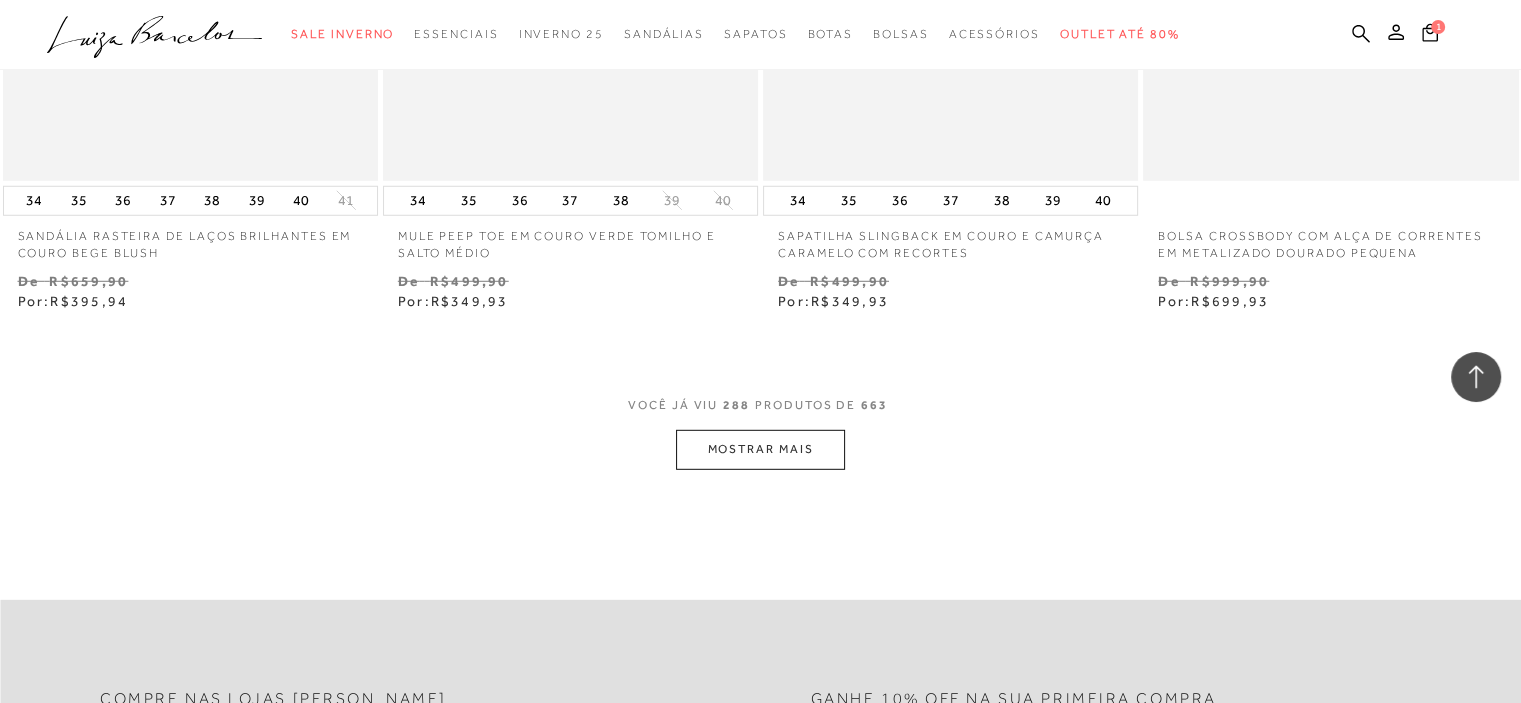 click on "MOSTRAR MAIS" at bounding box center (760, 449) 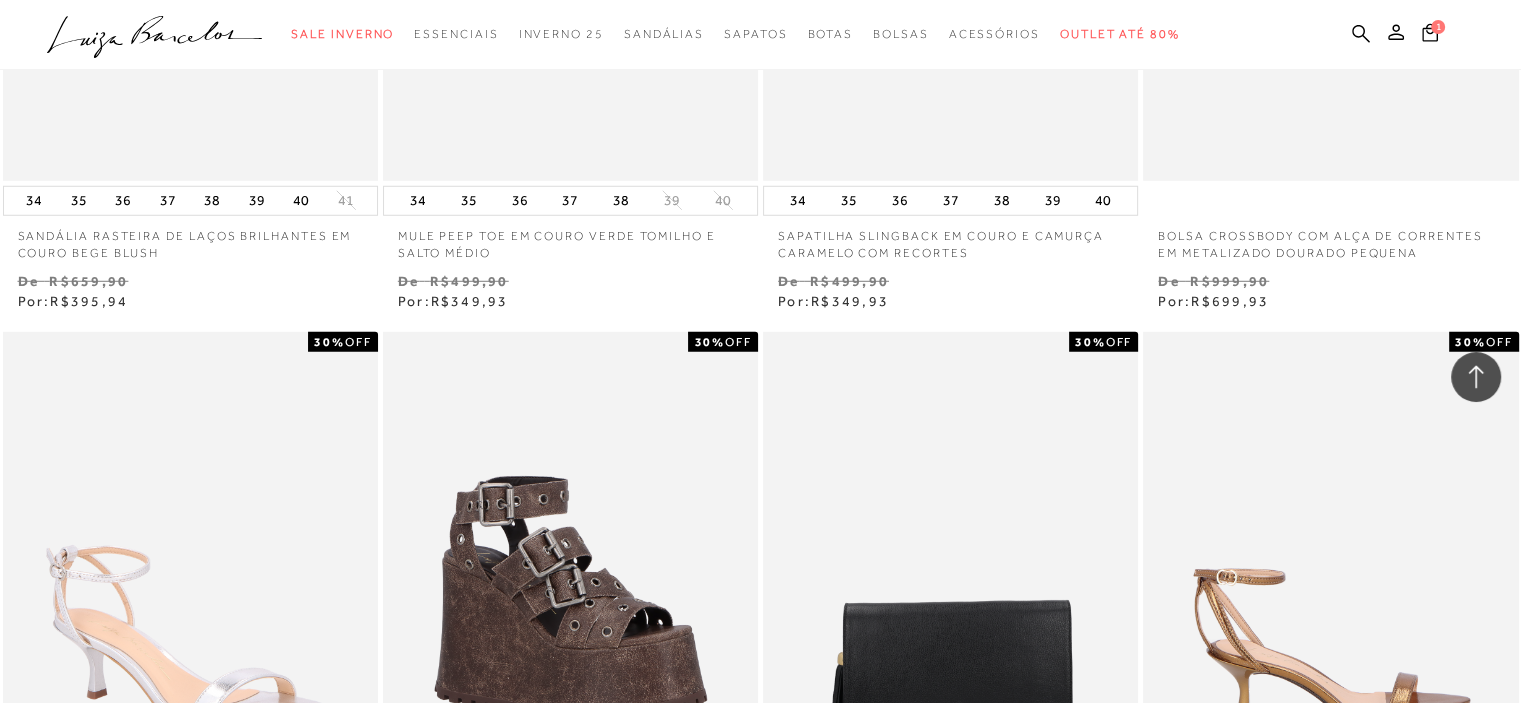 scroll, scrollTop: 51604, scrollLeft: 0, axis: vertical 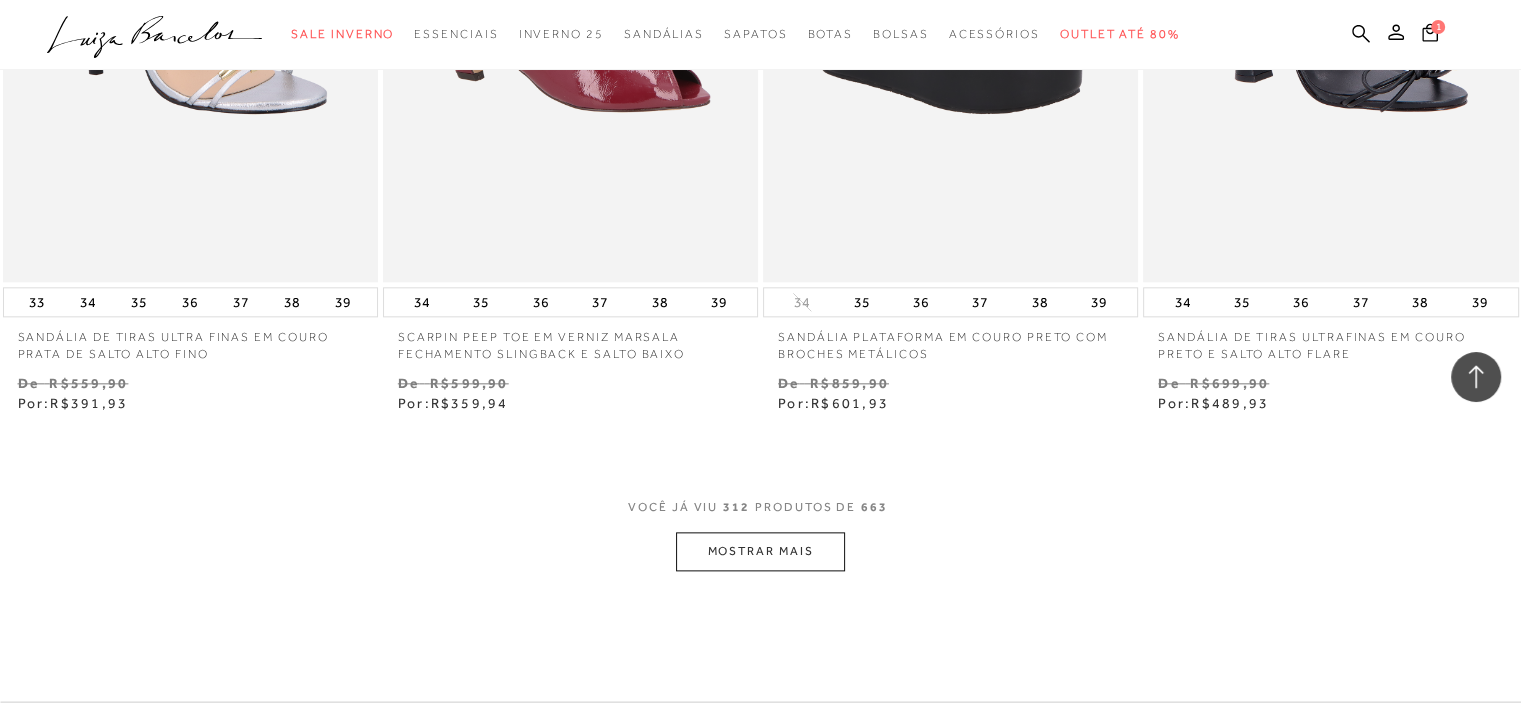 click on "MOSTRAR MAIS" at bounding box center [760, 551] 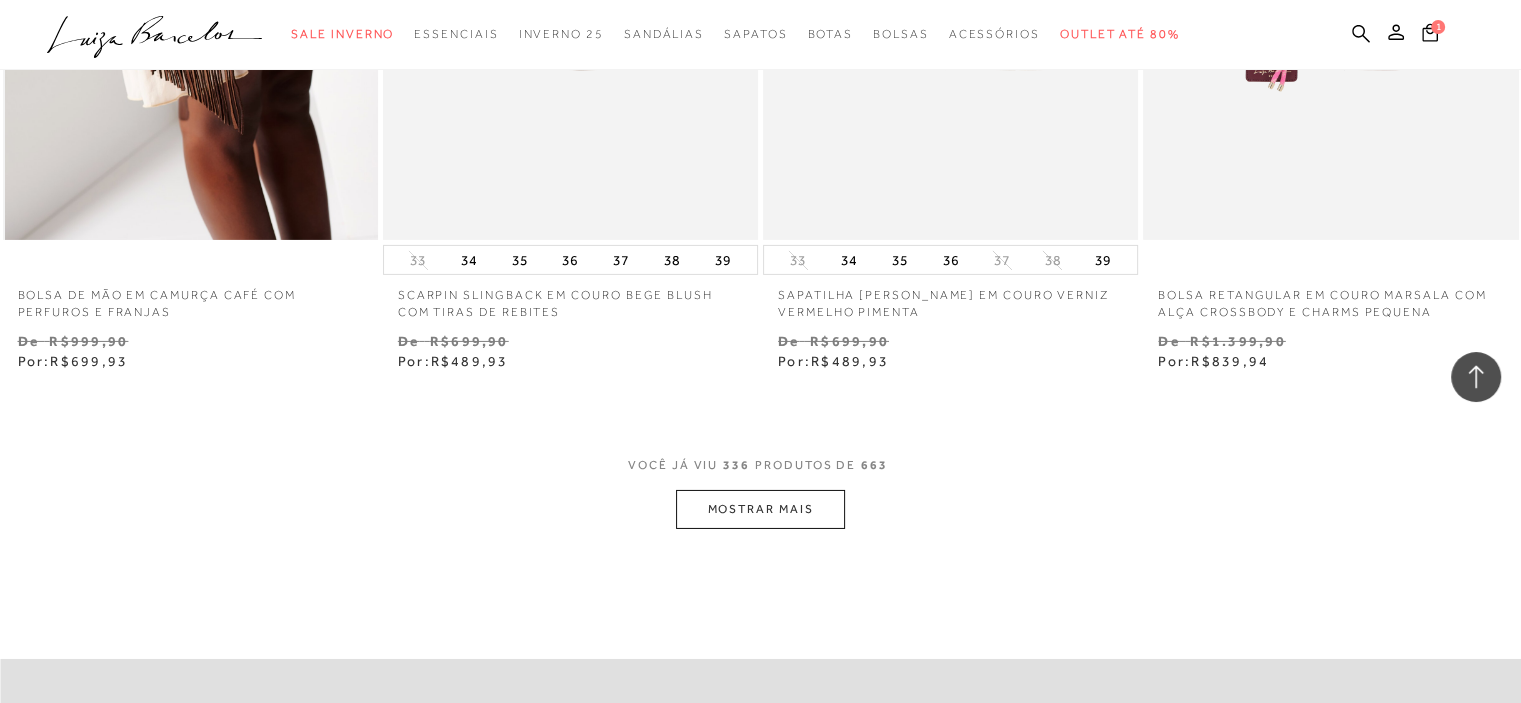 scroll, scrollTop: 60004, scrollLeft: 0, axis: vertical 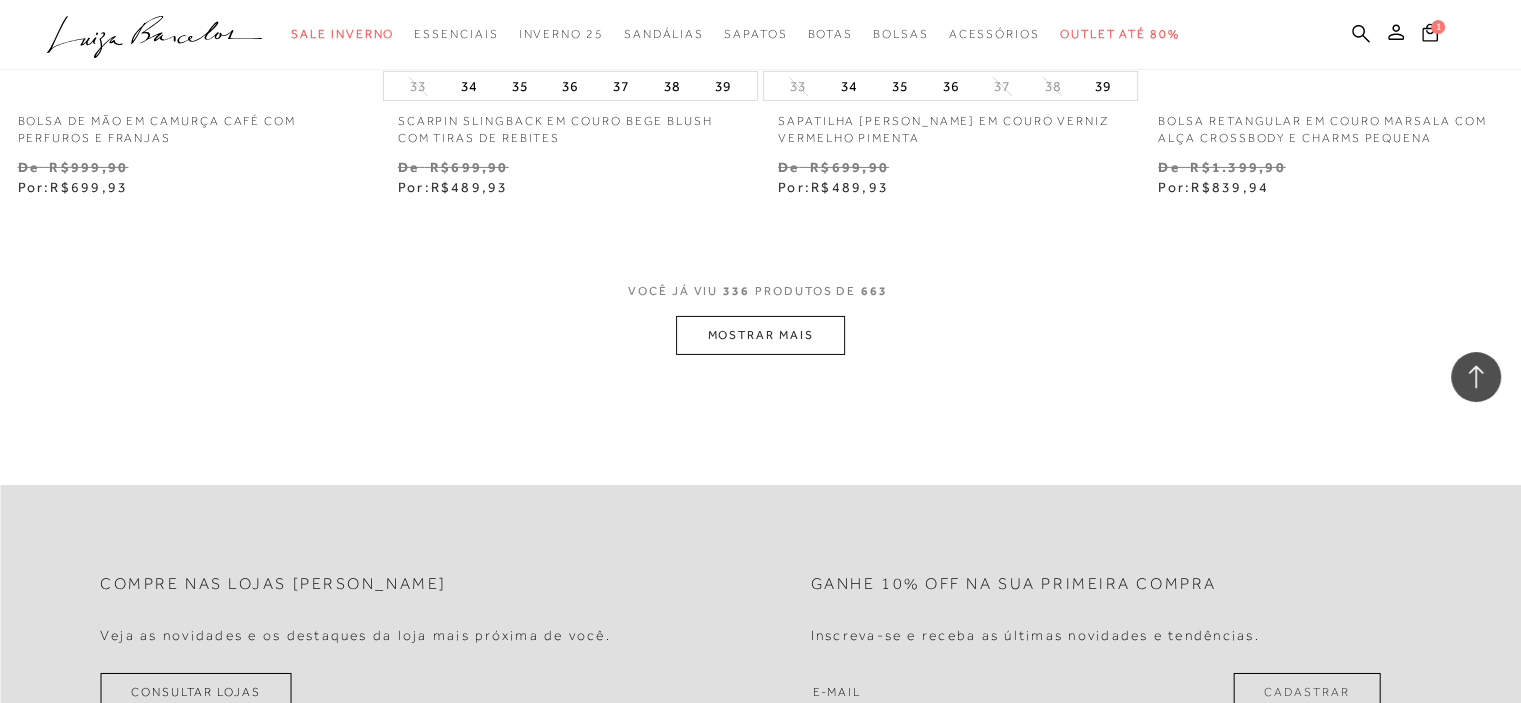 click on "MOSTRAR MAIS" at bounding box center [760, 335] 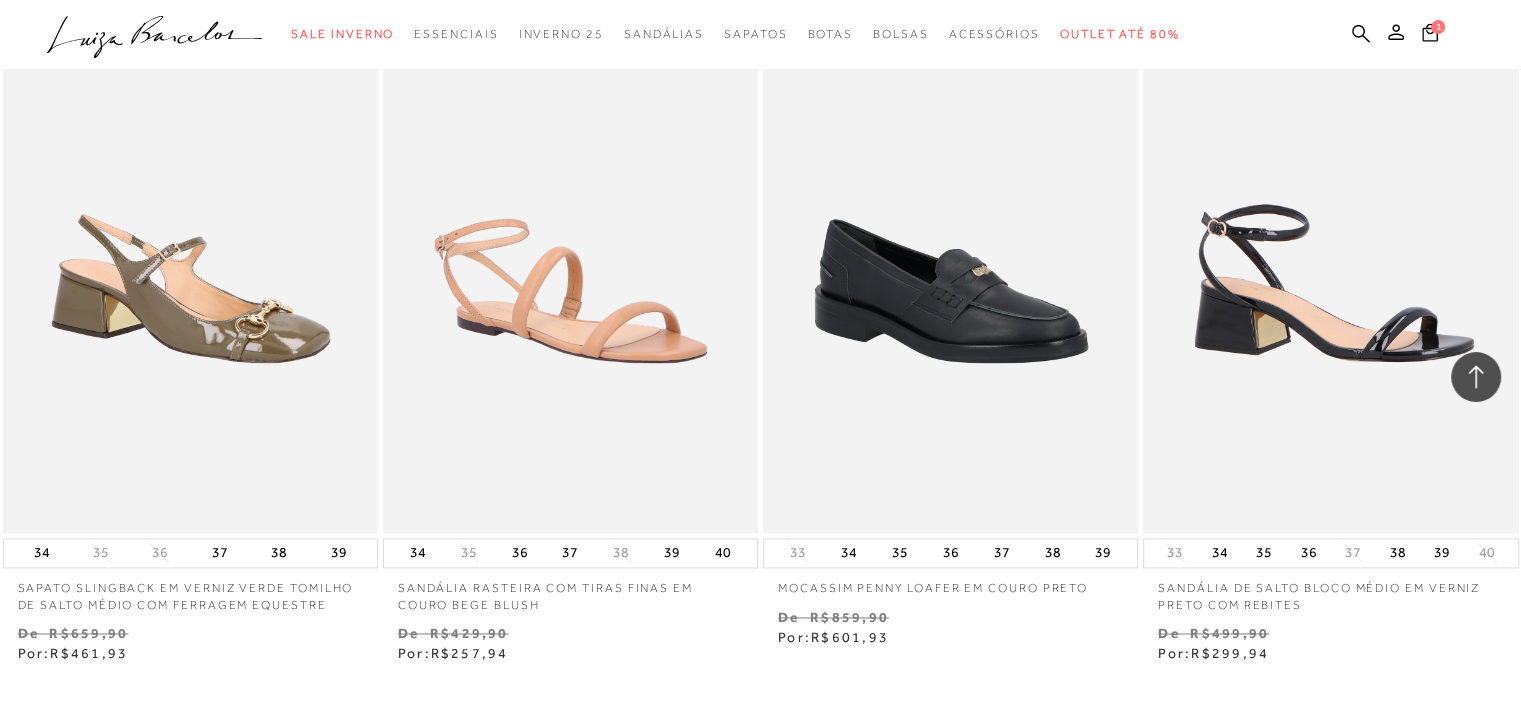 scroll, scrollTop: 64204, scrollLeft: 0, axis: vertical 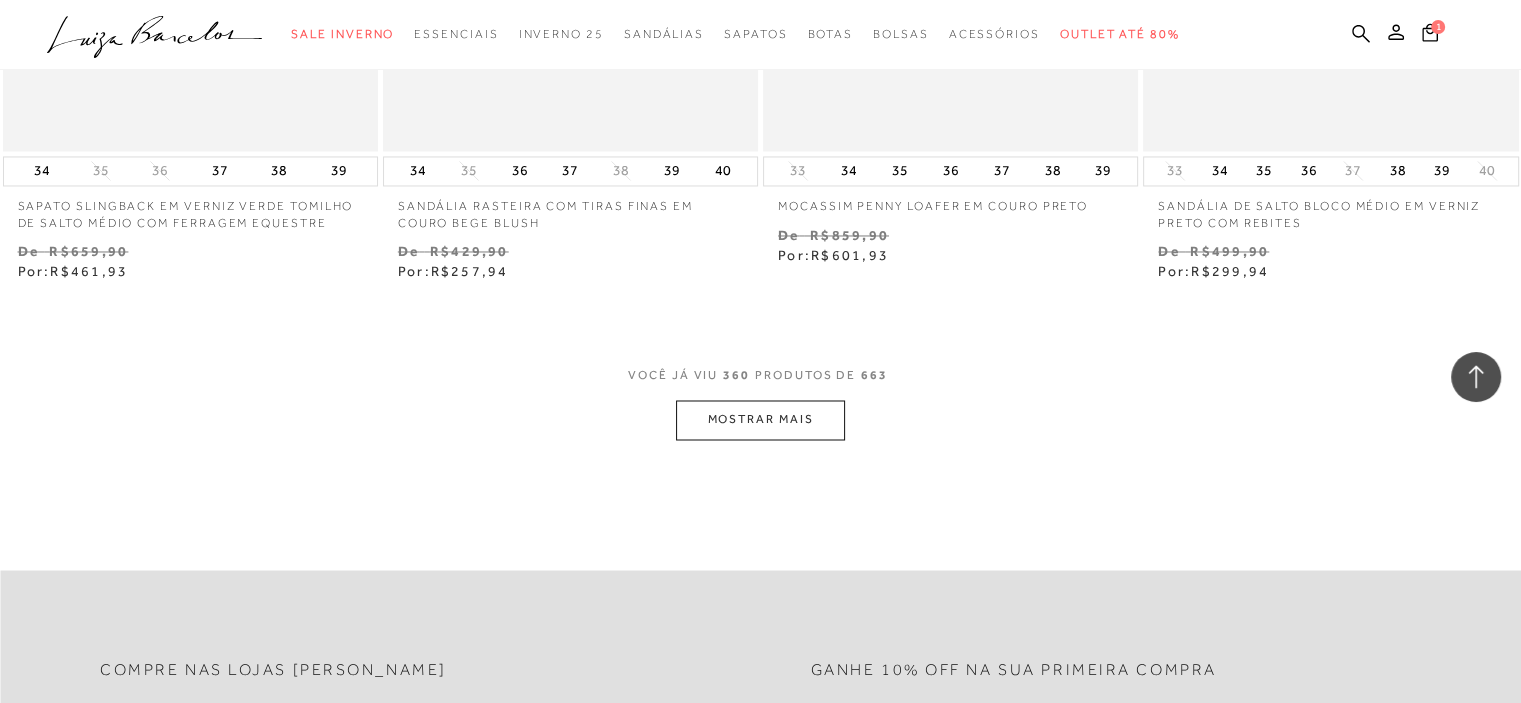 click on "MOSTRAR MAIS" at bounding box center [760, 419] 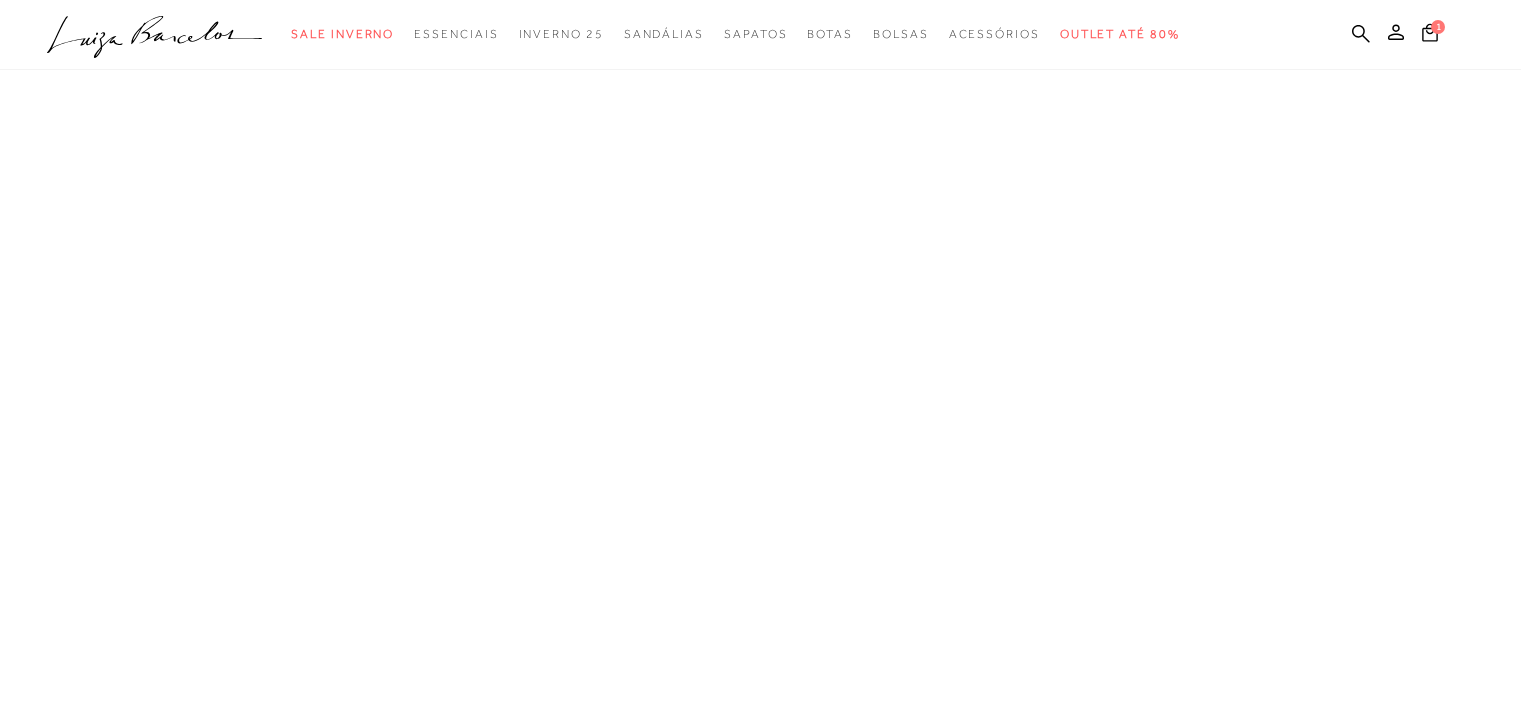 scroll, scrollTop: 0, scrollLeft: 0, axis: both 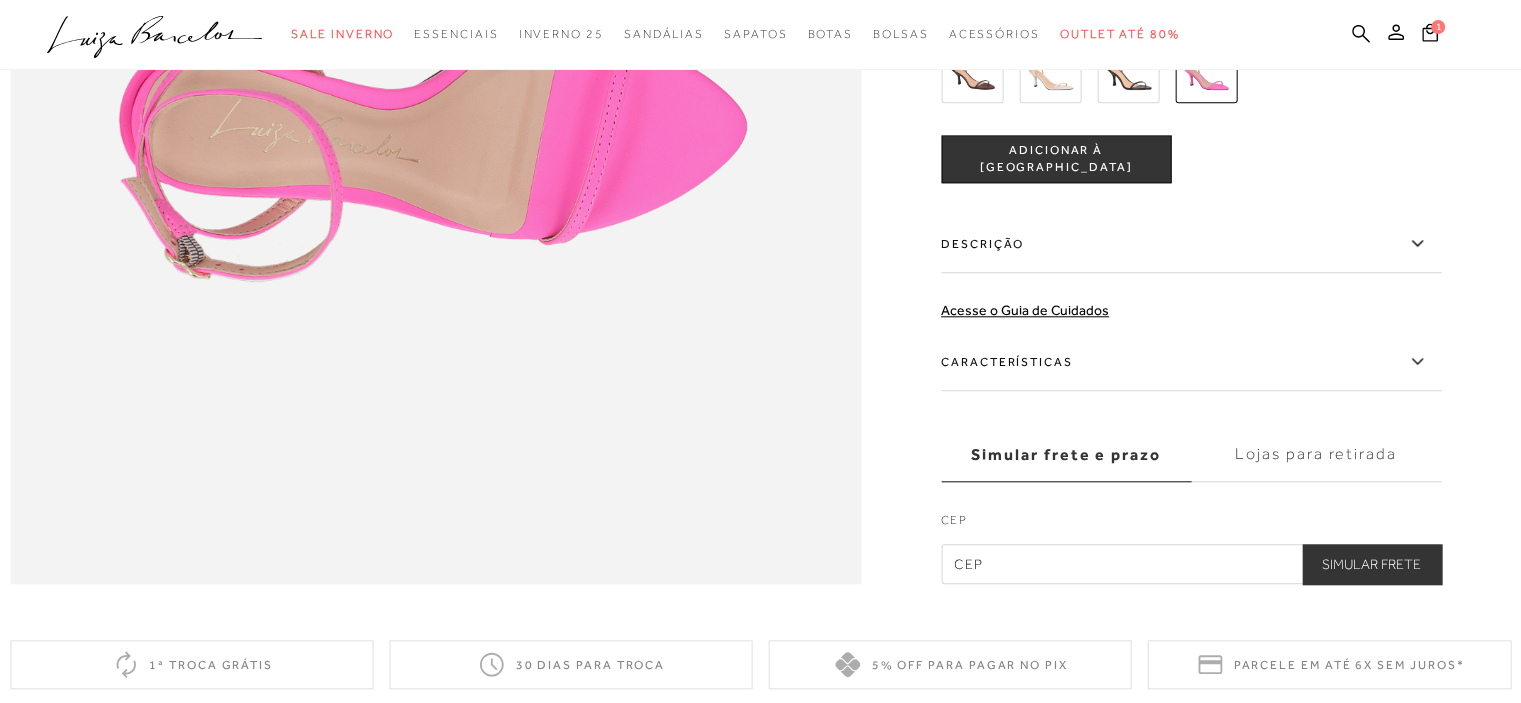 click on "SANDÁLIA DE TIRAS FINAS EM COURO ROSA LÍRIO E SALTO ALTO FINO
CÓD:
605900064
×
É necessário selecionar um tamanho para adicionar o produto como favorito.
R$ 499 , 90
R$ 299 , 94
ou 2x de R$149,97 sem juros
De  R$ 499,90
Por:  R$ 299,94
Tamanho" at bounding box center (1191, 140) 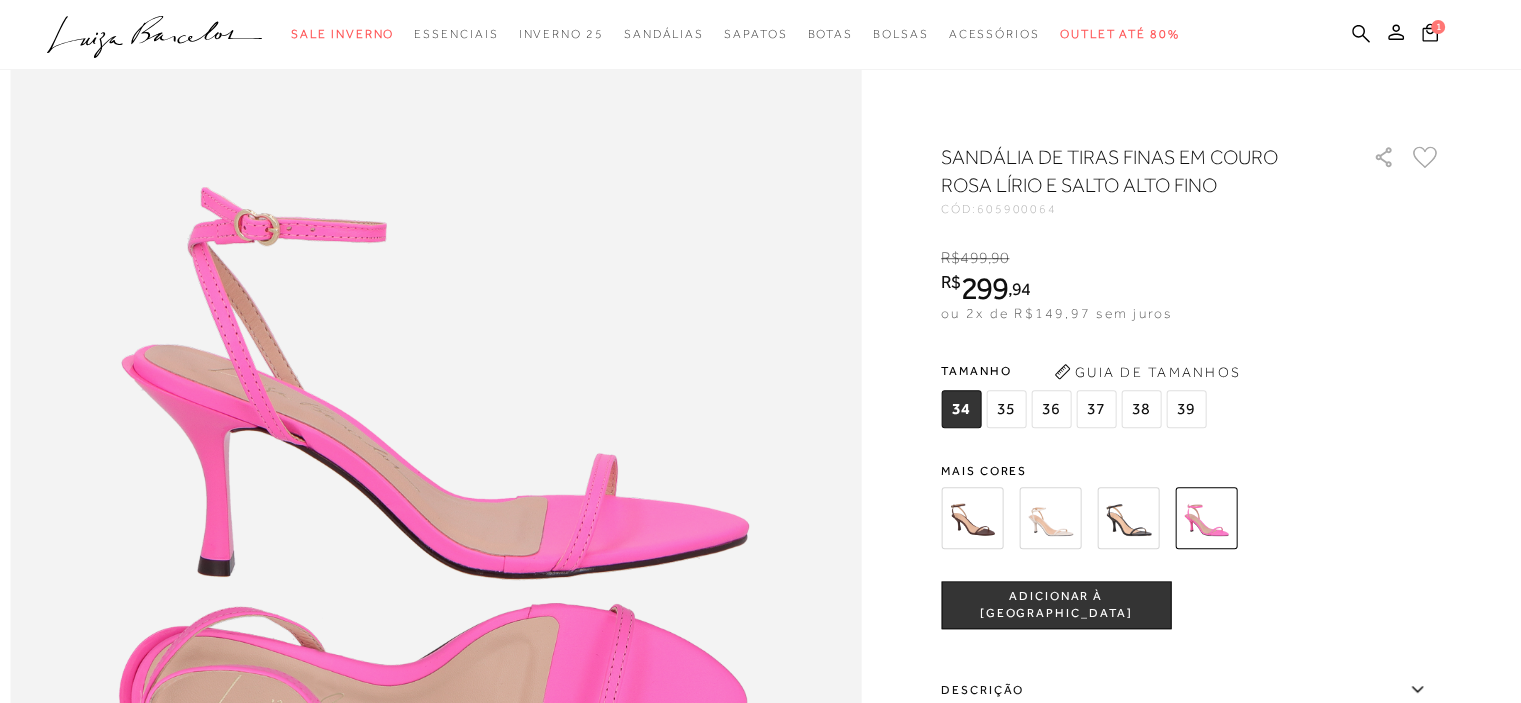scroll, scrollTop: 1300, scrollLeft: 0, axis: vertical 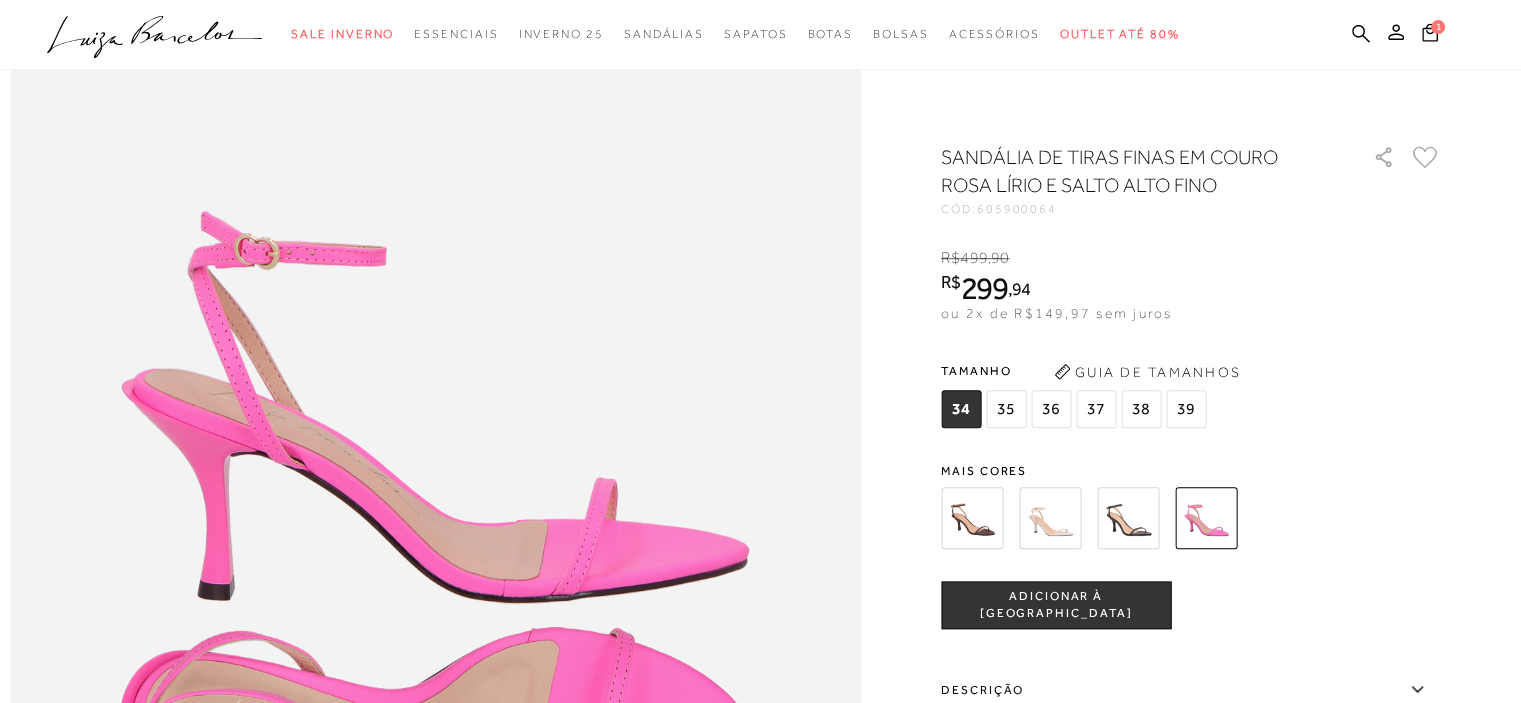 click on "SANDÁLIA DE TIRAS FINAS EM COURO ROSA LÍRIO E SALTO ALTO FINO
CÓD:
605900064
×
É necessário selecionar um tamanho para adicionar o produto como favorito.
R$ 499 , 90
R$ 299 , 94
ou 2x de R$149,97 sem juros
De  R$ 499,90
Por:  R$ 299,94
Tamanho" at bounding box center (1191, 646) 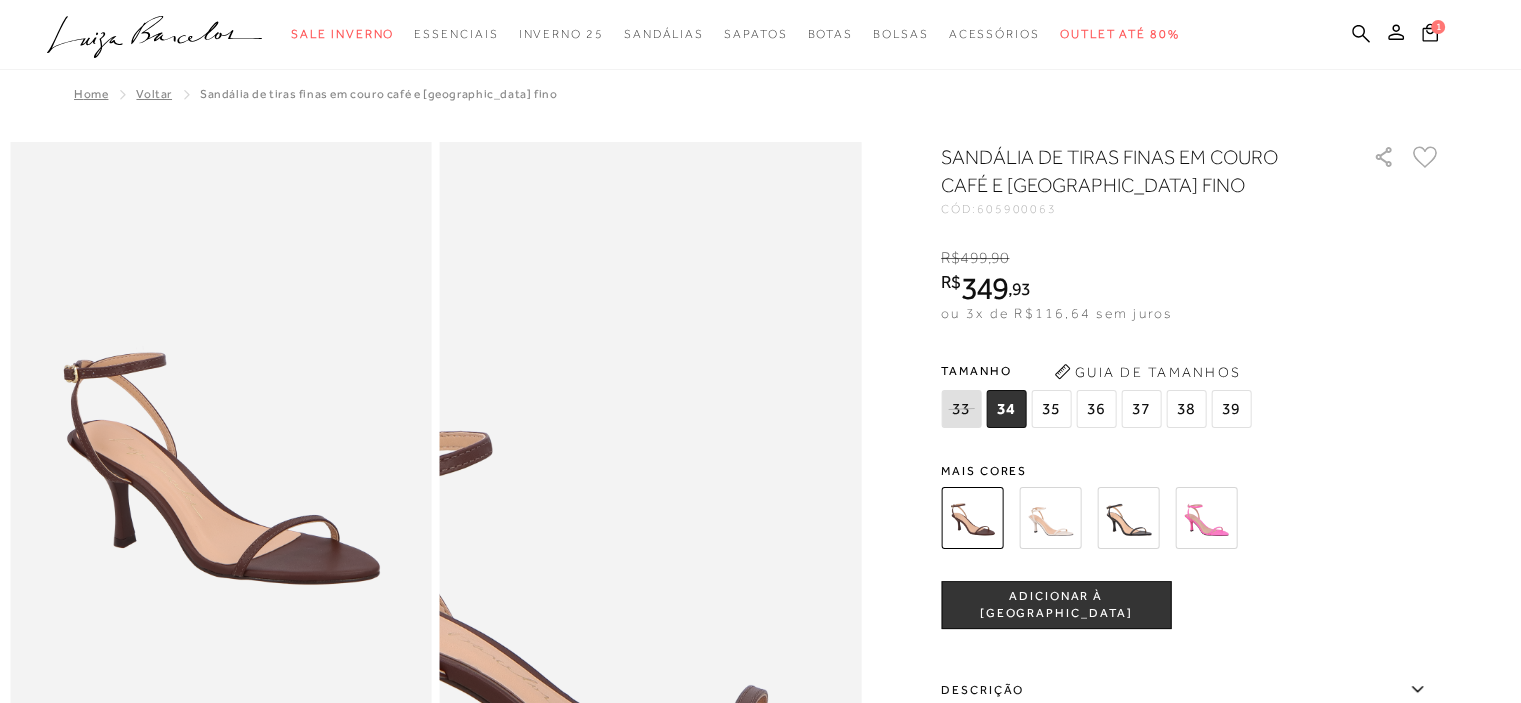 scroll, scrollTop: 100, scrollLeft: 0, axis: vertical 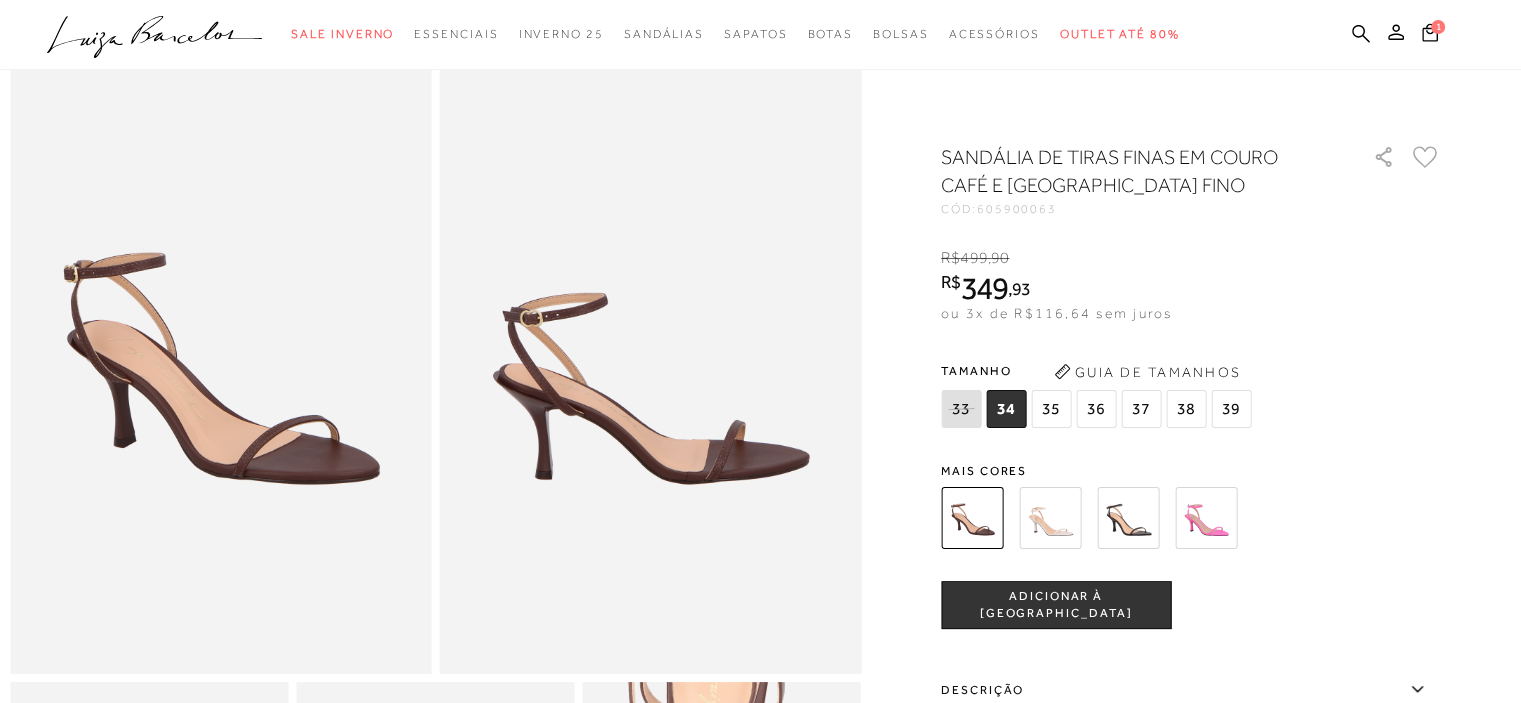 click at bounding box center [1050, 518] 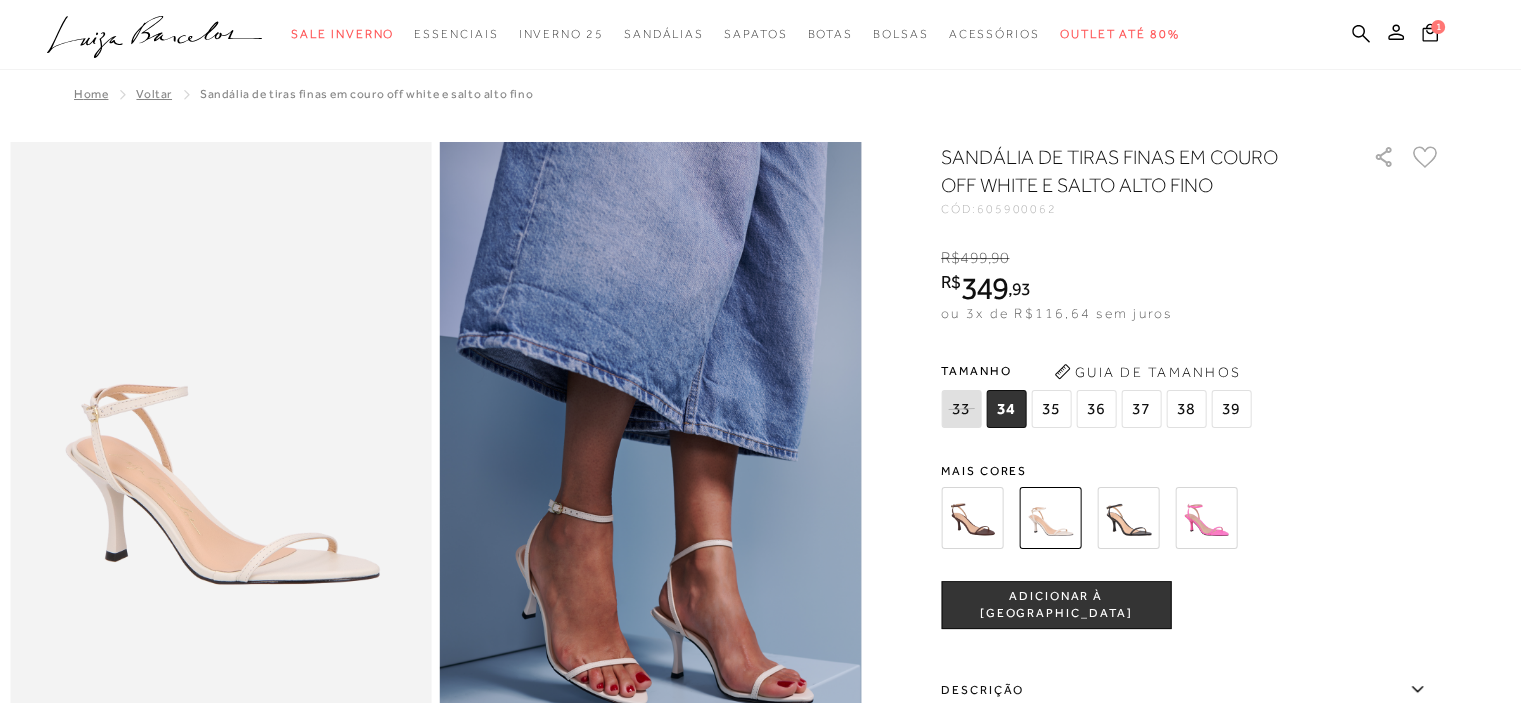 scroll, scrollTop: 100, scrollLeft: 0, axis: vertical 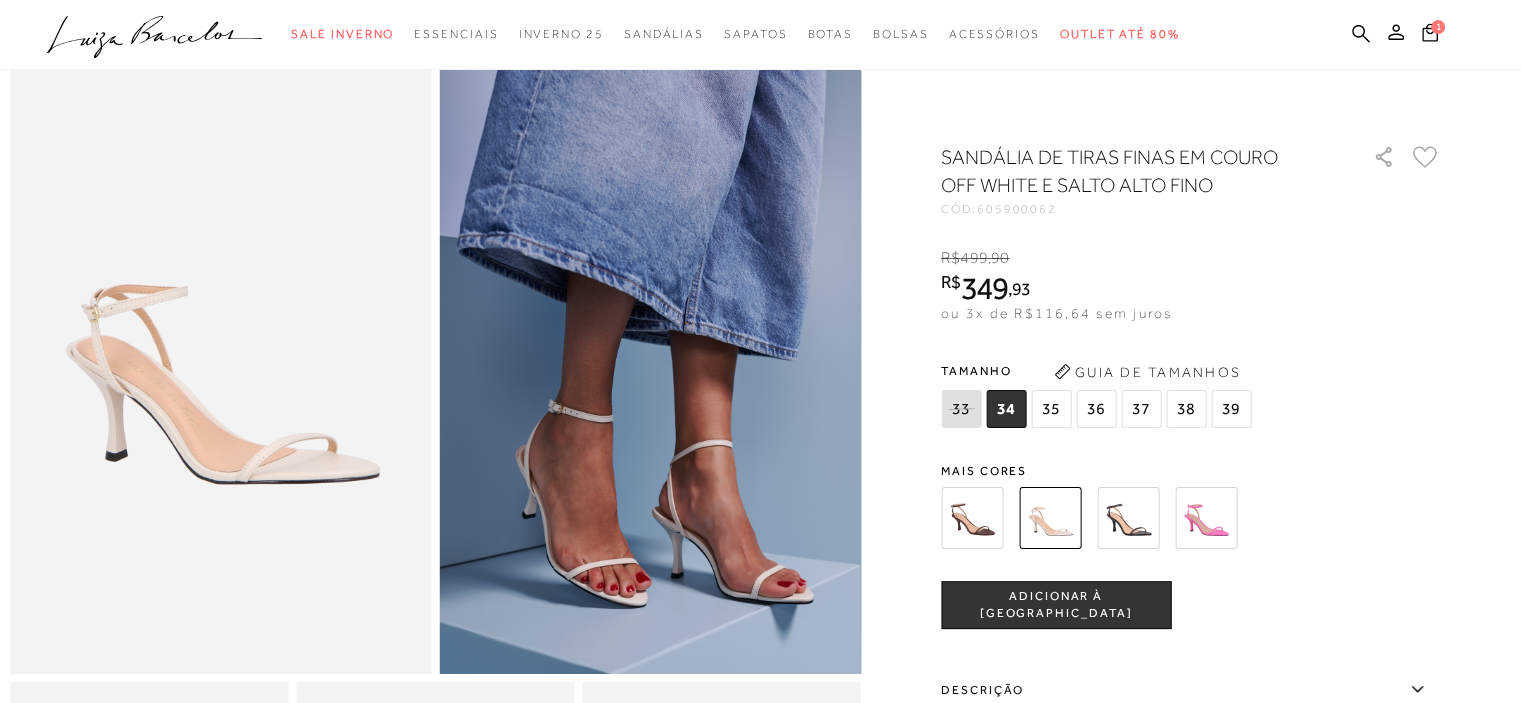 click at bounding box center (1128, 518) 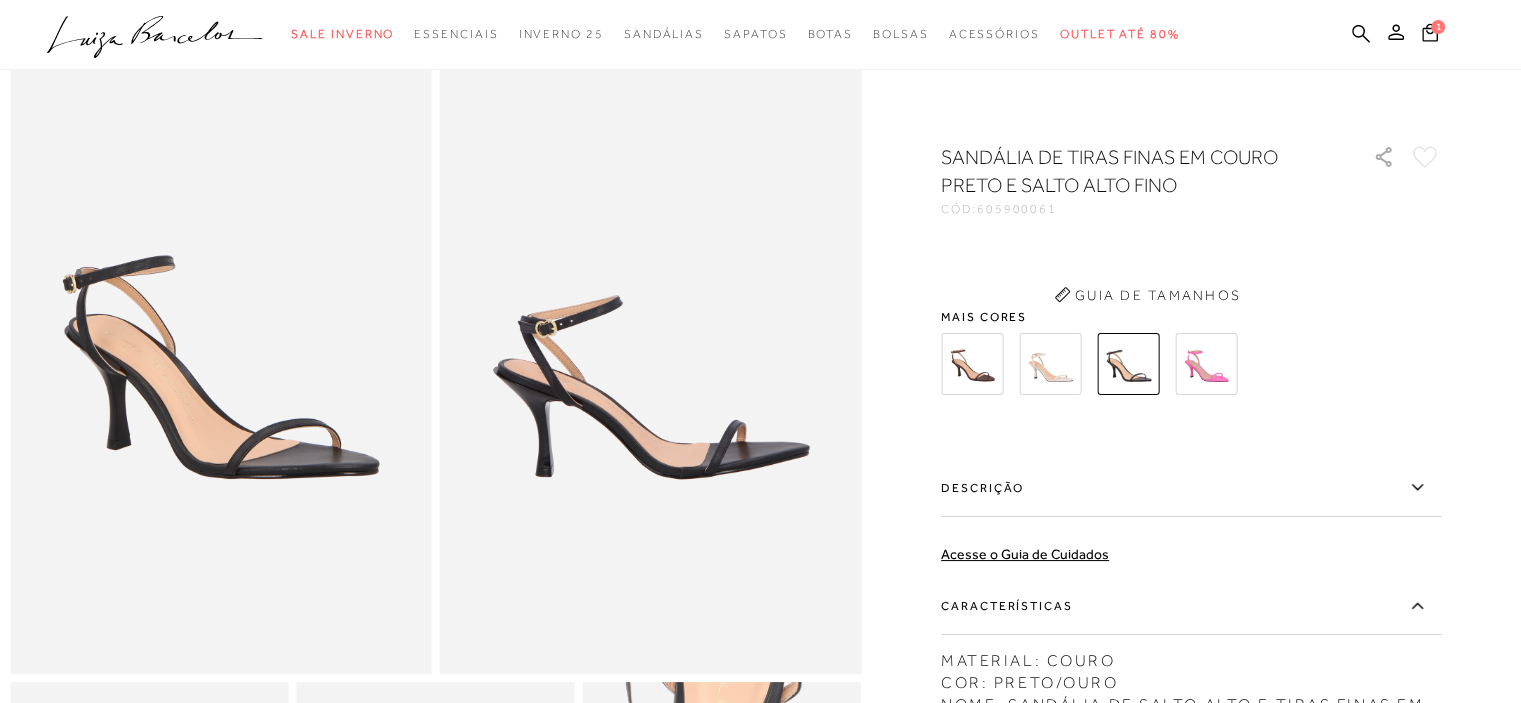 scroll, scrollTop: 0, scrollLeft: 0, axis: both 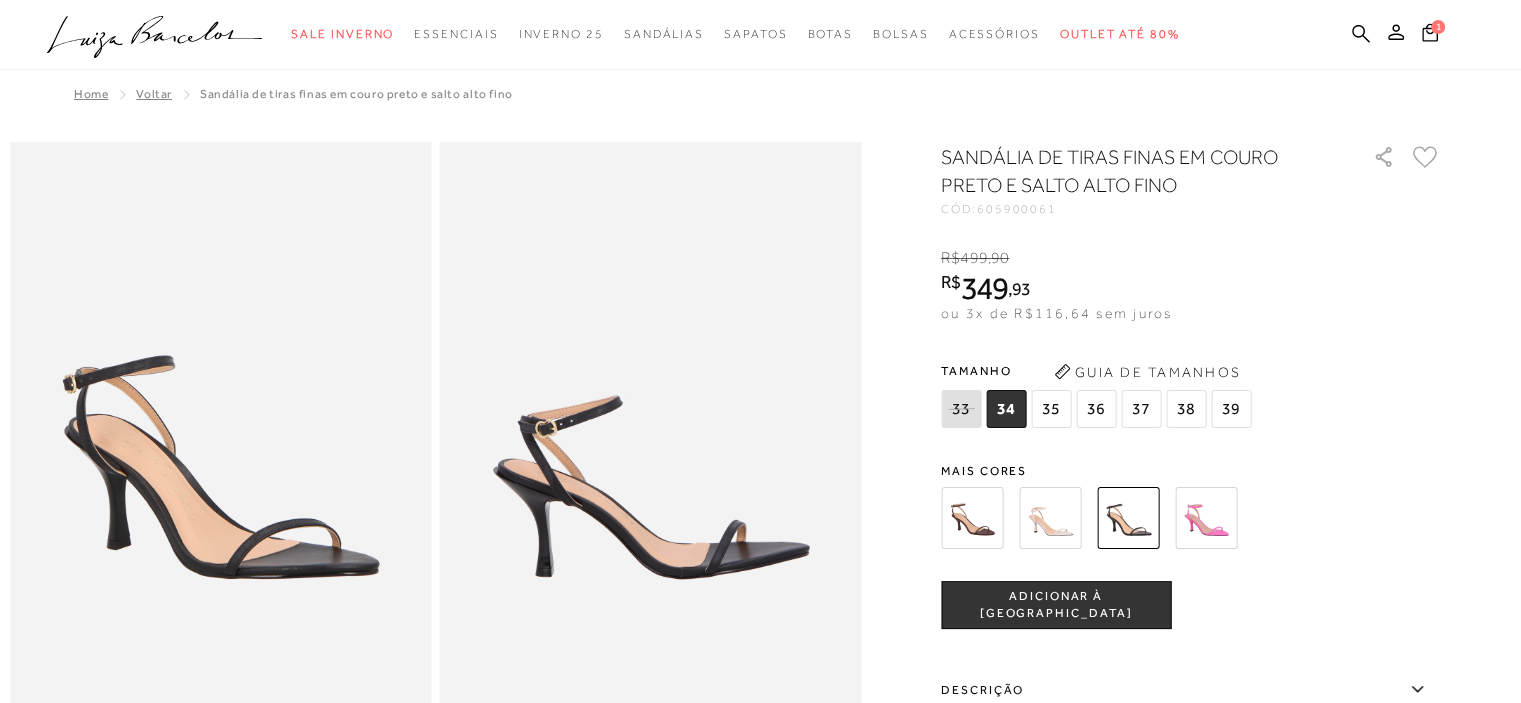 click at bounding box center [972, 518] 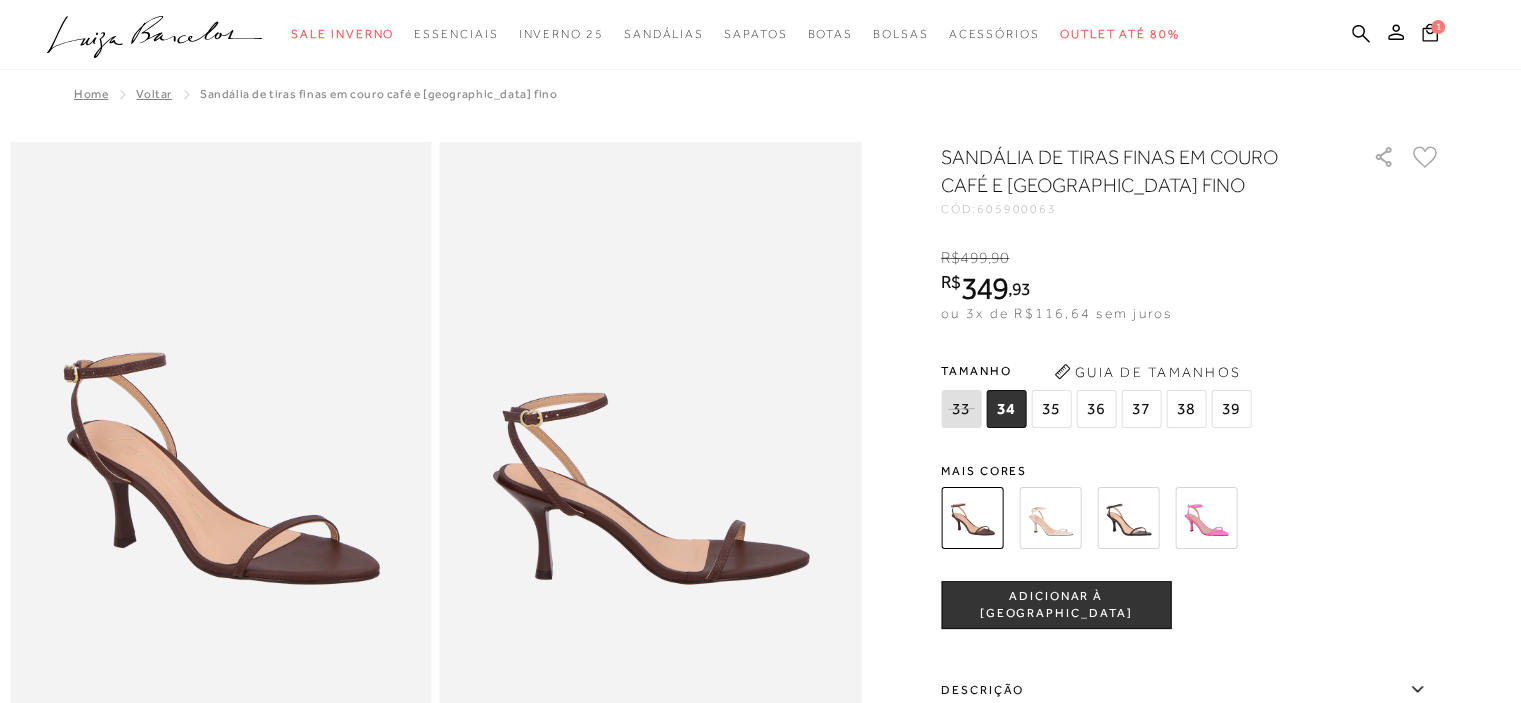 click on "37" at bounding box center [1141, 409] 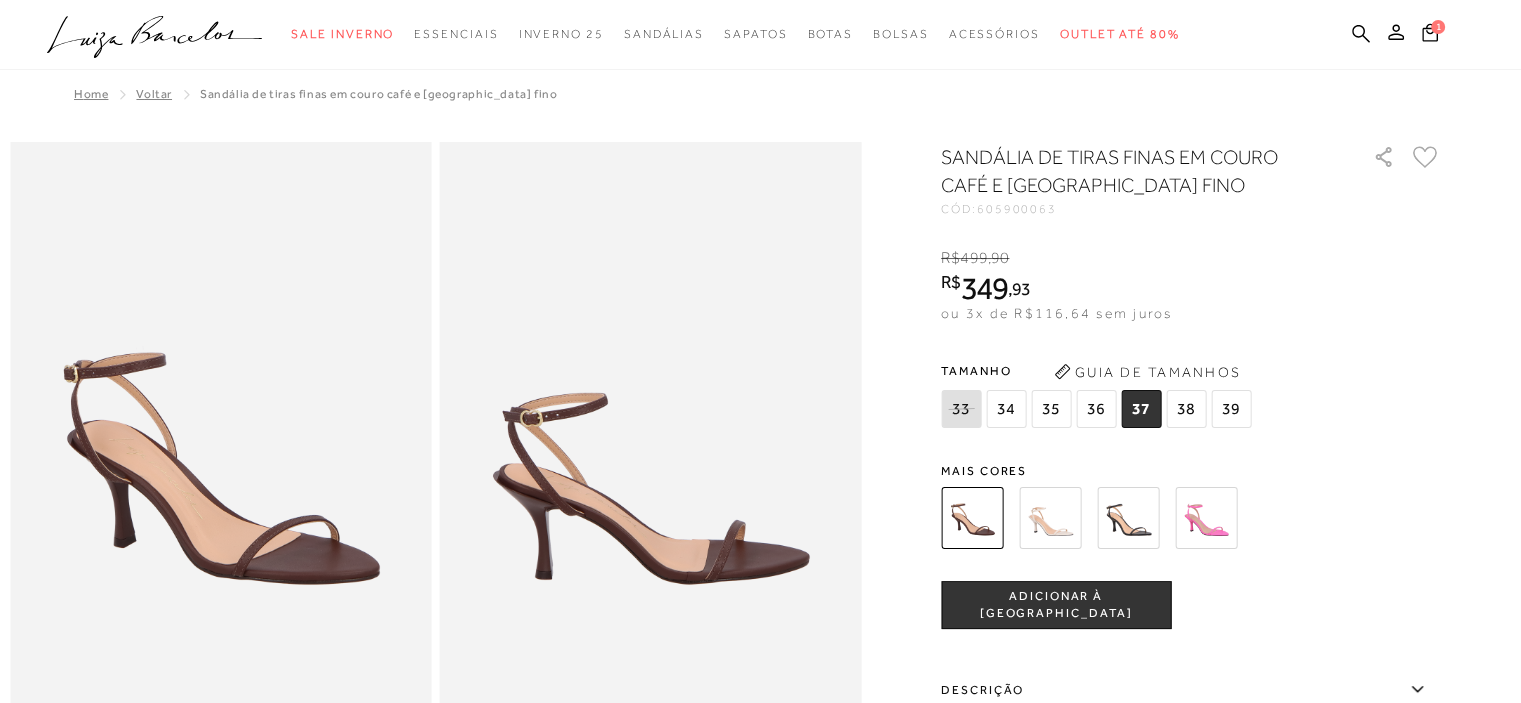 click on "ADICIONAR À SACOLA" at bounding box center (1056, 605) 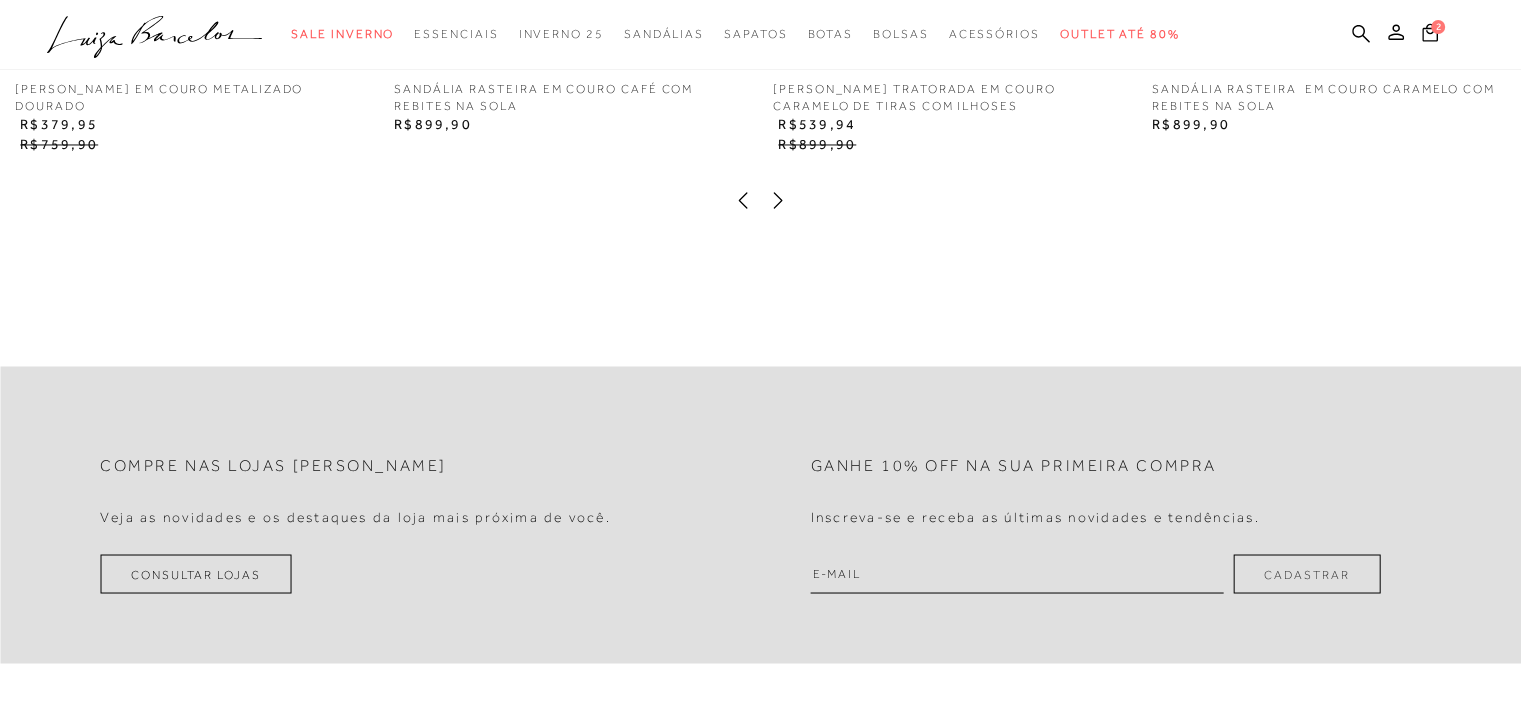 scroll, scrollTop: 3400, scrollLeft: 0, axis: vertical 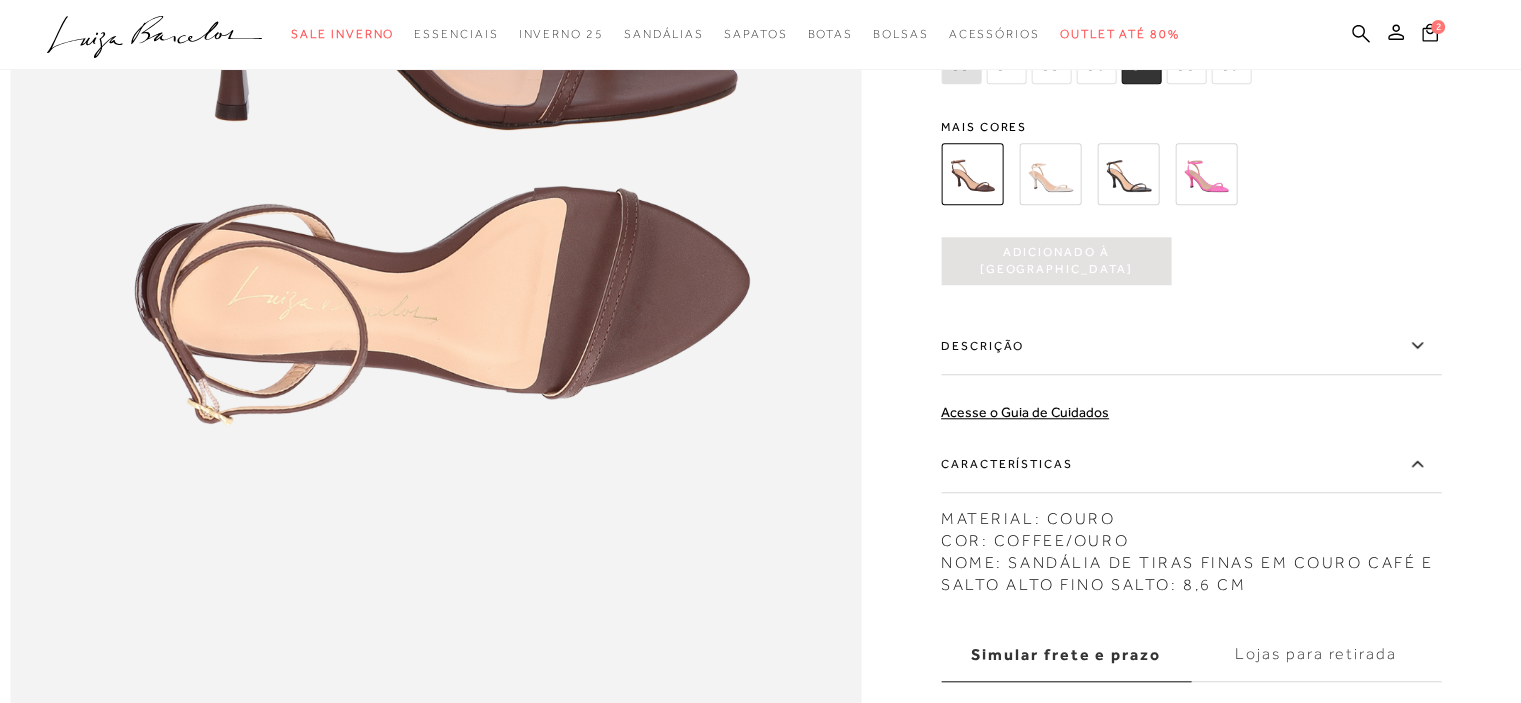click on "Adicionado à sacola" at bounding box center (1056, 261) 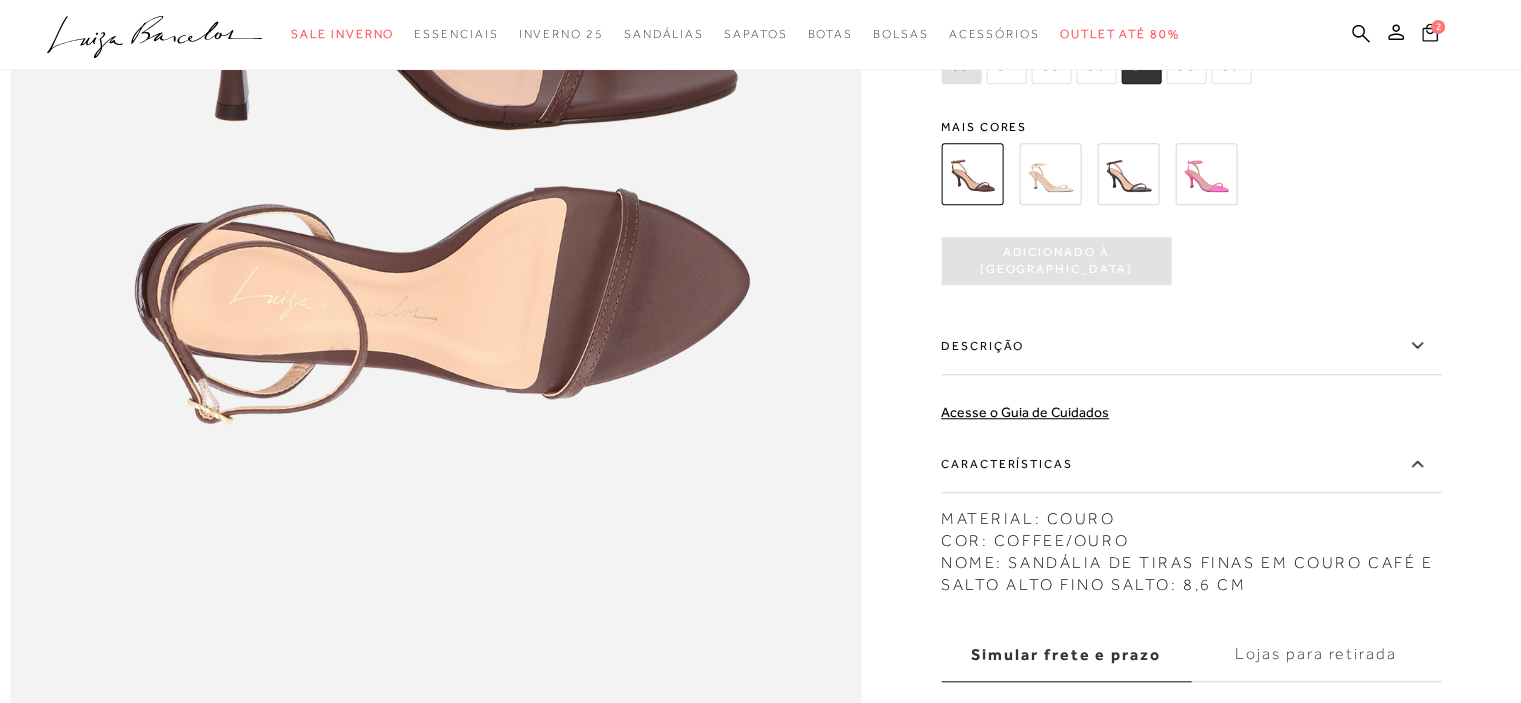 click on "2" at bounding box center [1438, 27] 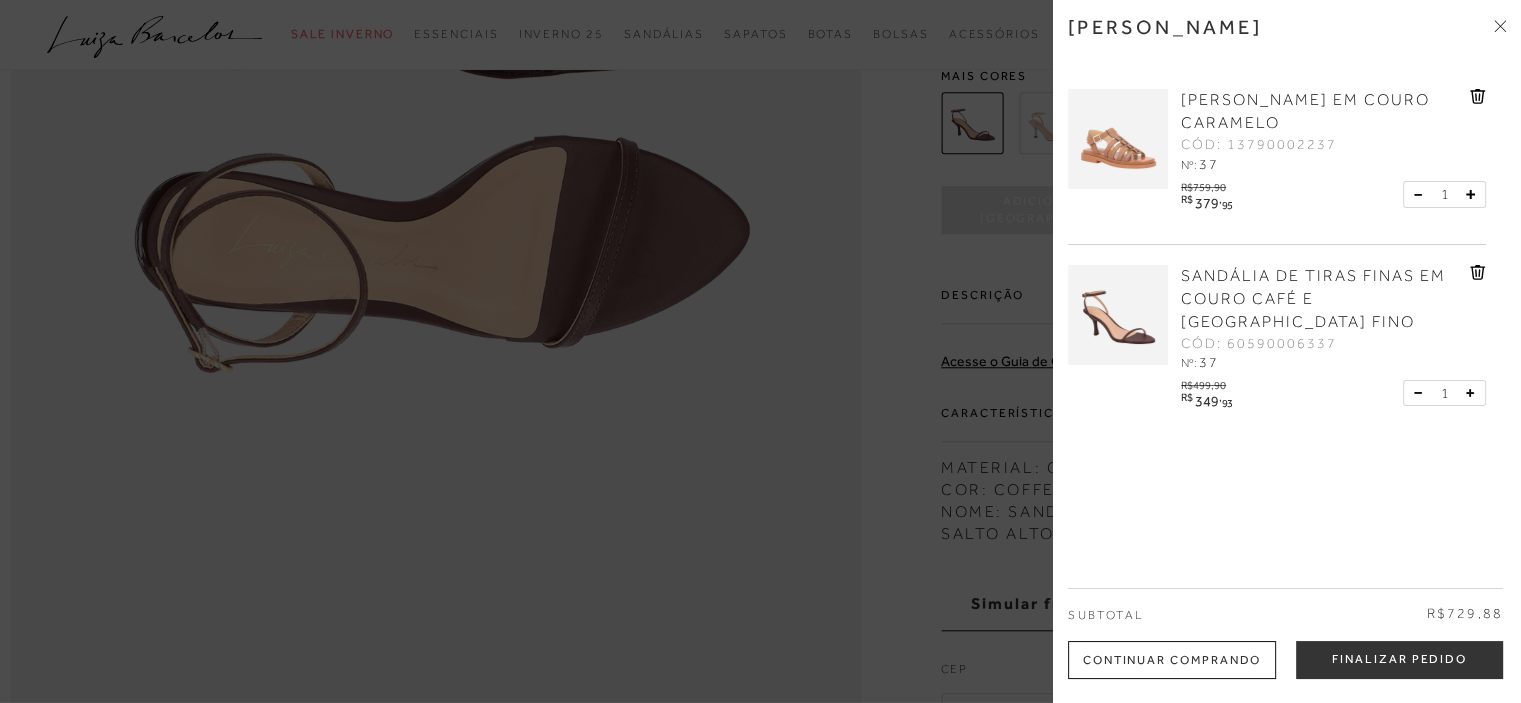 scroll, scrollTop: 1800, scrollLeft: 0, axis: vertical 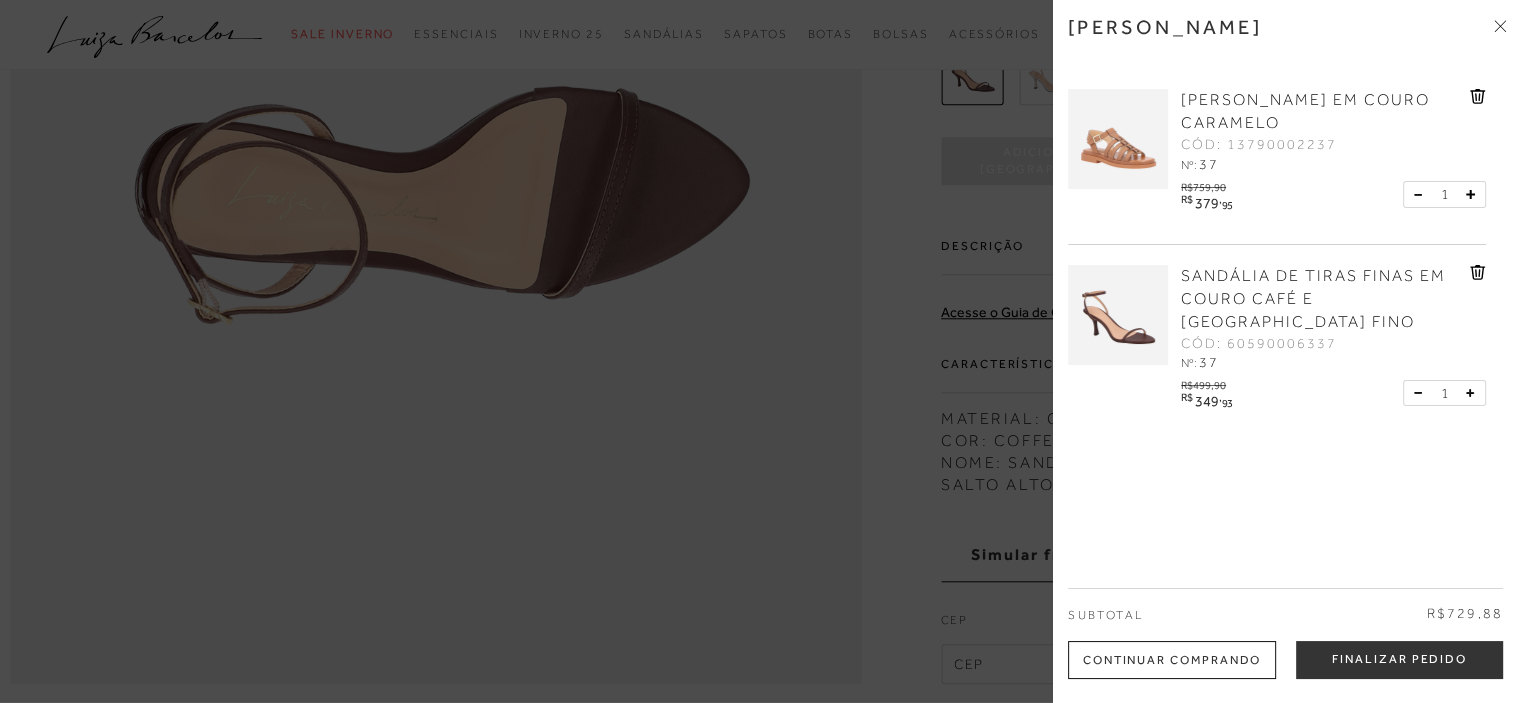 click at bounding box center [760, 351] 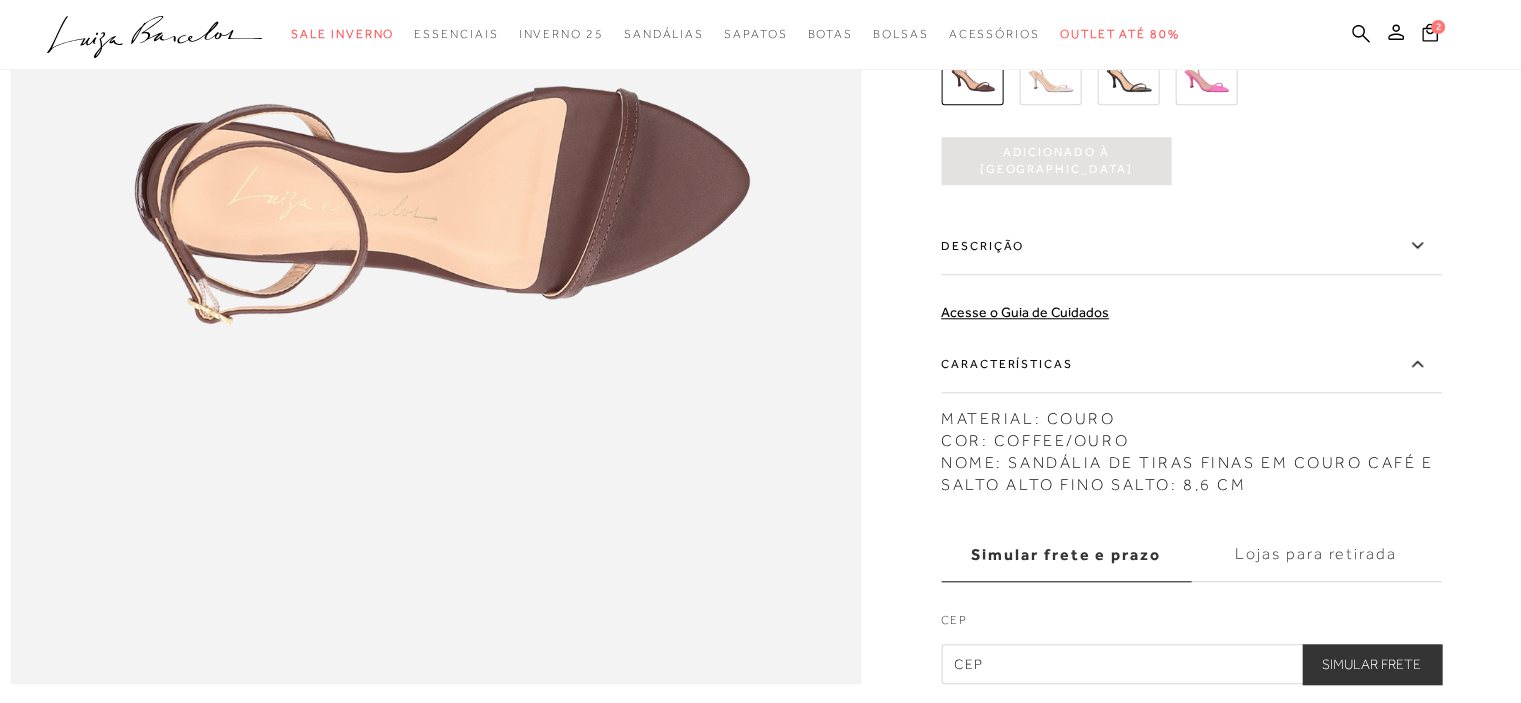 scroll, scrollTop: 1600, scrollLeft: 0, axis: vertical 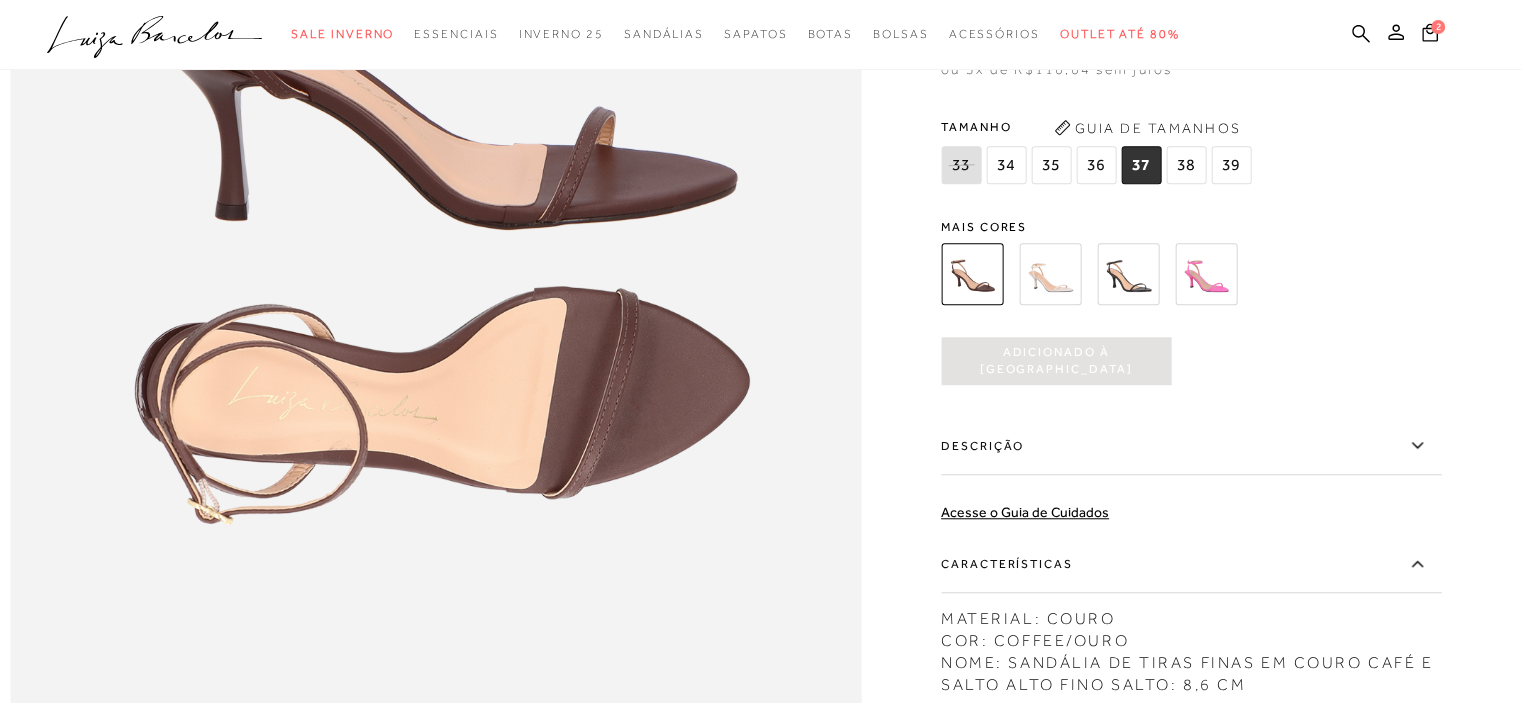 click on "36" at bounding box center (1096, 165) 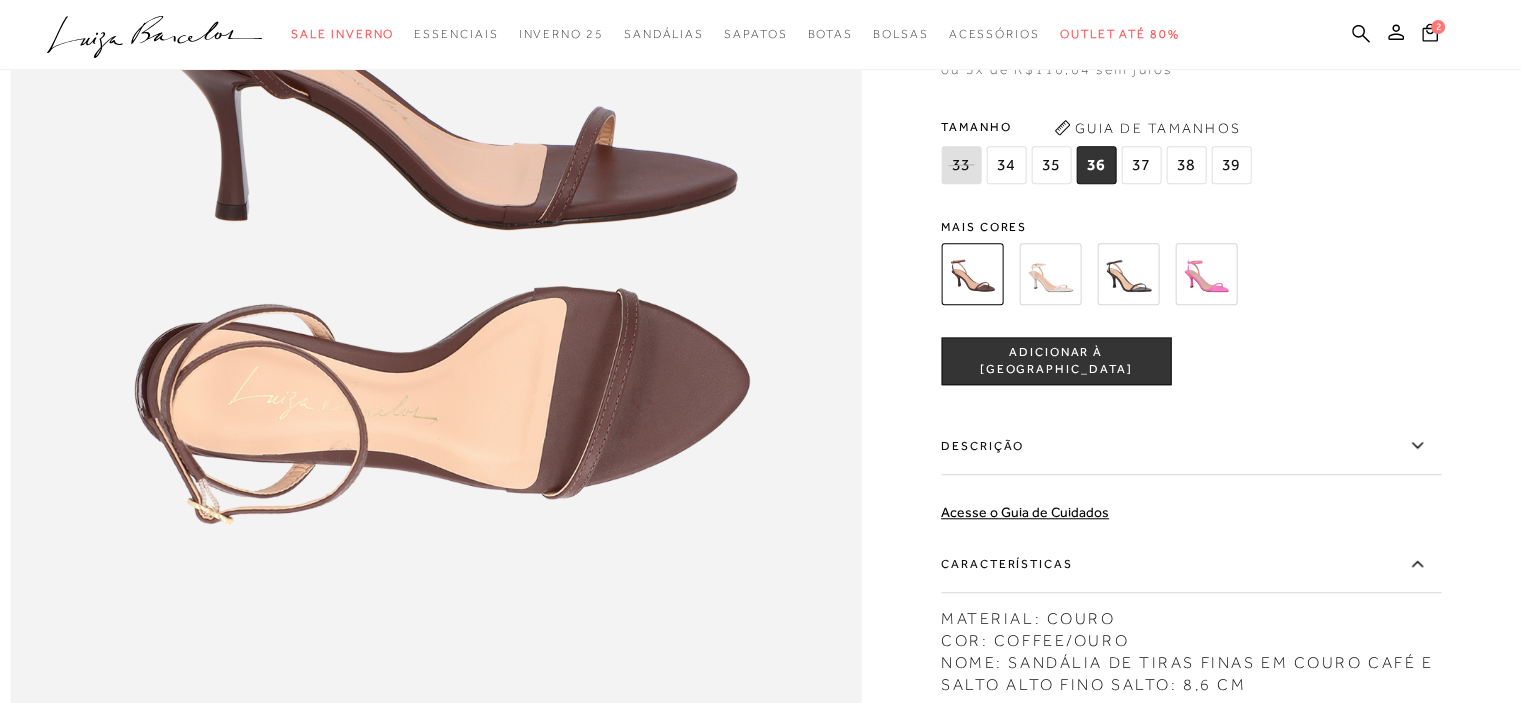 click on "37" at bounding box center [1141, 165] 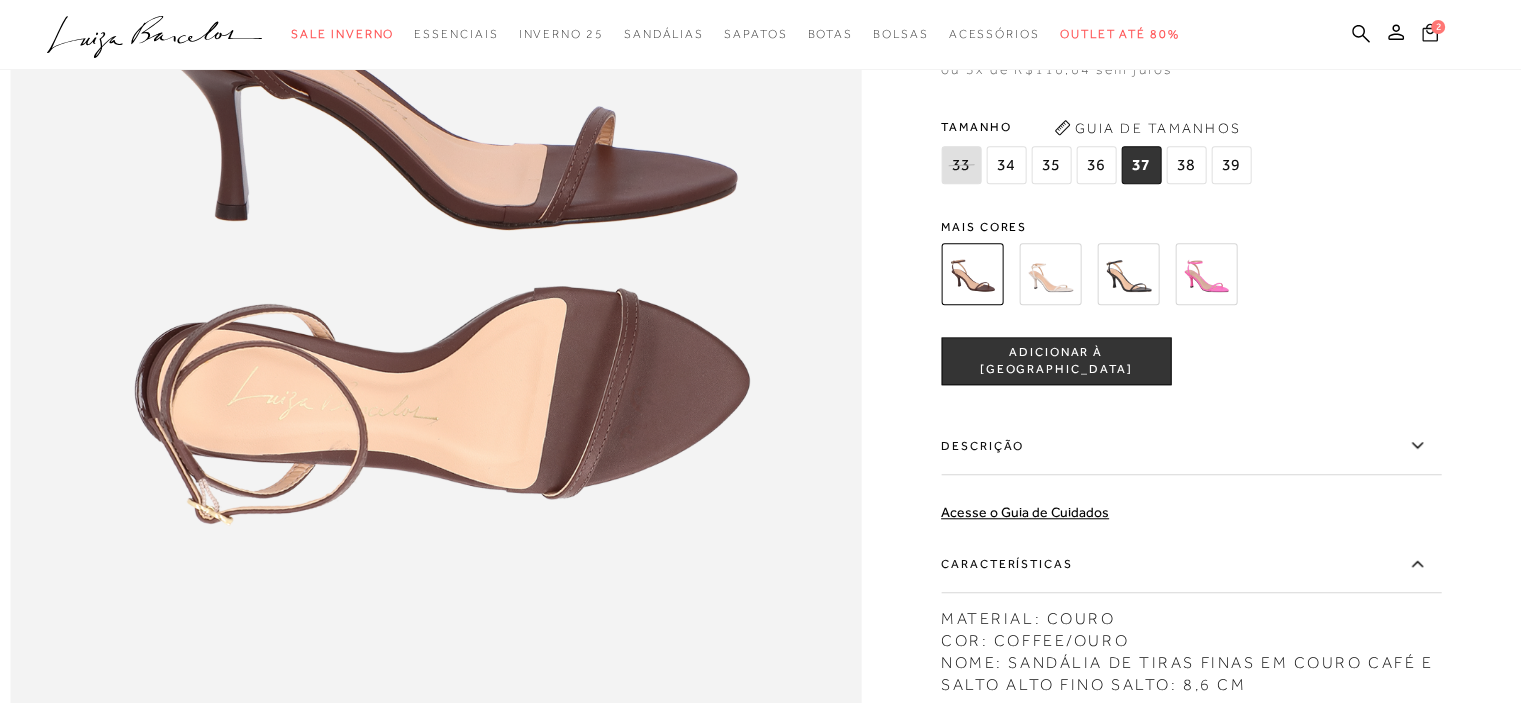 click 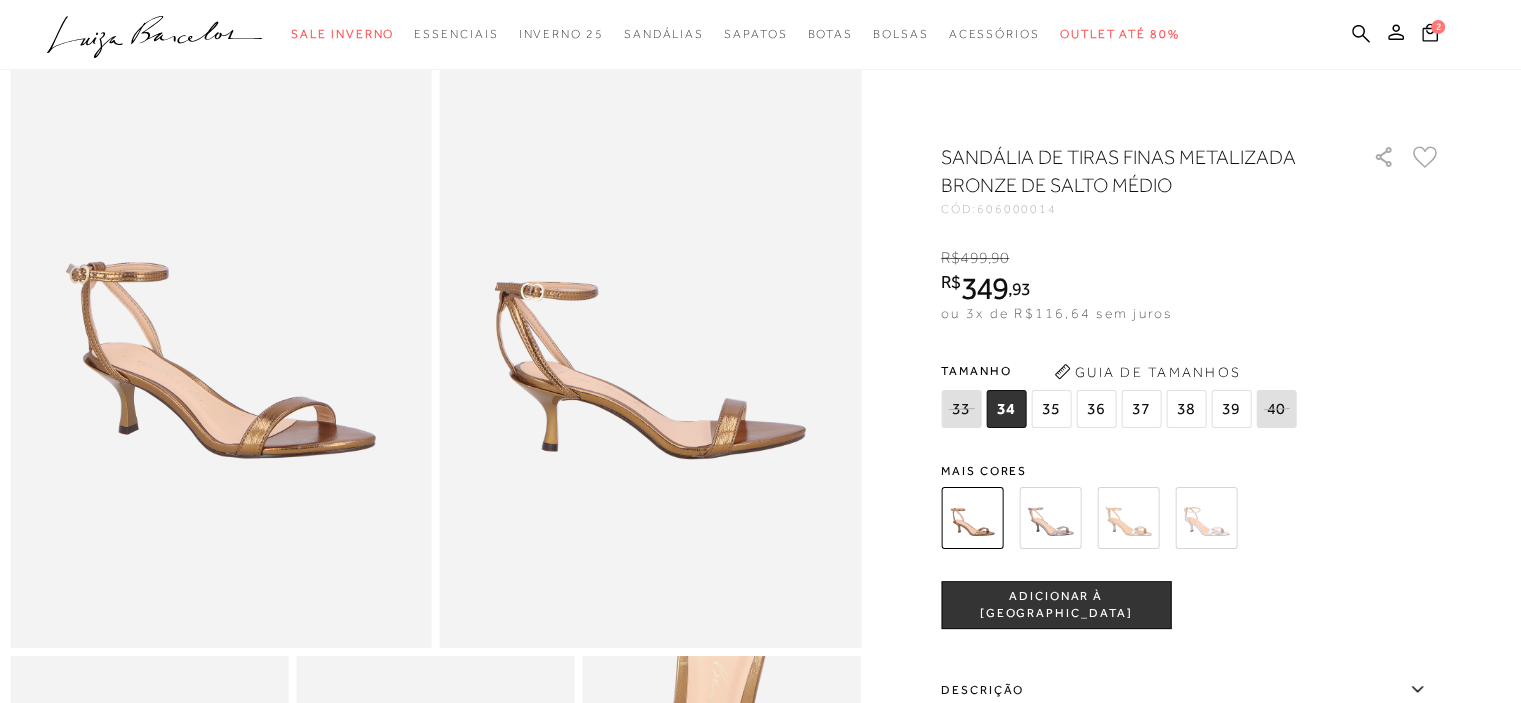 scroll, scrollTop: 345, scrollLeft: 0, axis: vertical 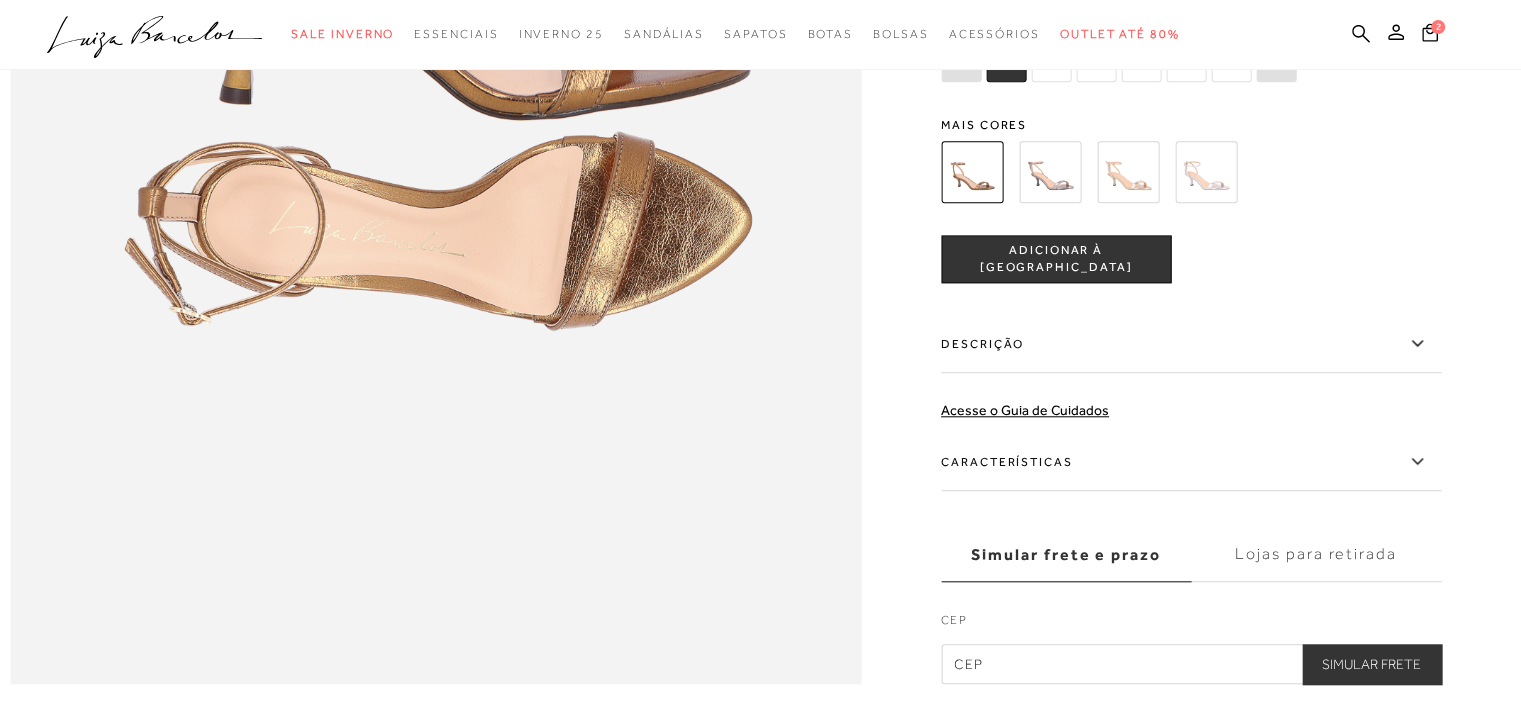 click on "SANDÁLIA DE TIRAS FINAS METALIZADA BRONZE DE SALTO MÉDIO
CÓD:
606000014
×
É necessário selecionar um tamanho para adicionar o produto como favorito.
R$ 499 , 90
R$ 349 , 93
ou 3x de R$116,64 sem juros
De  R$ 499,90
Por:  R$ 349,93
[GEOGRAPHIC_DATA]
33 34" at bounding box center [1191, 240] 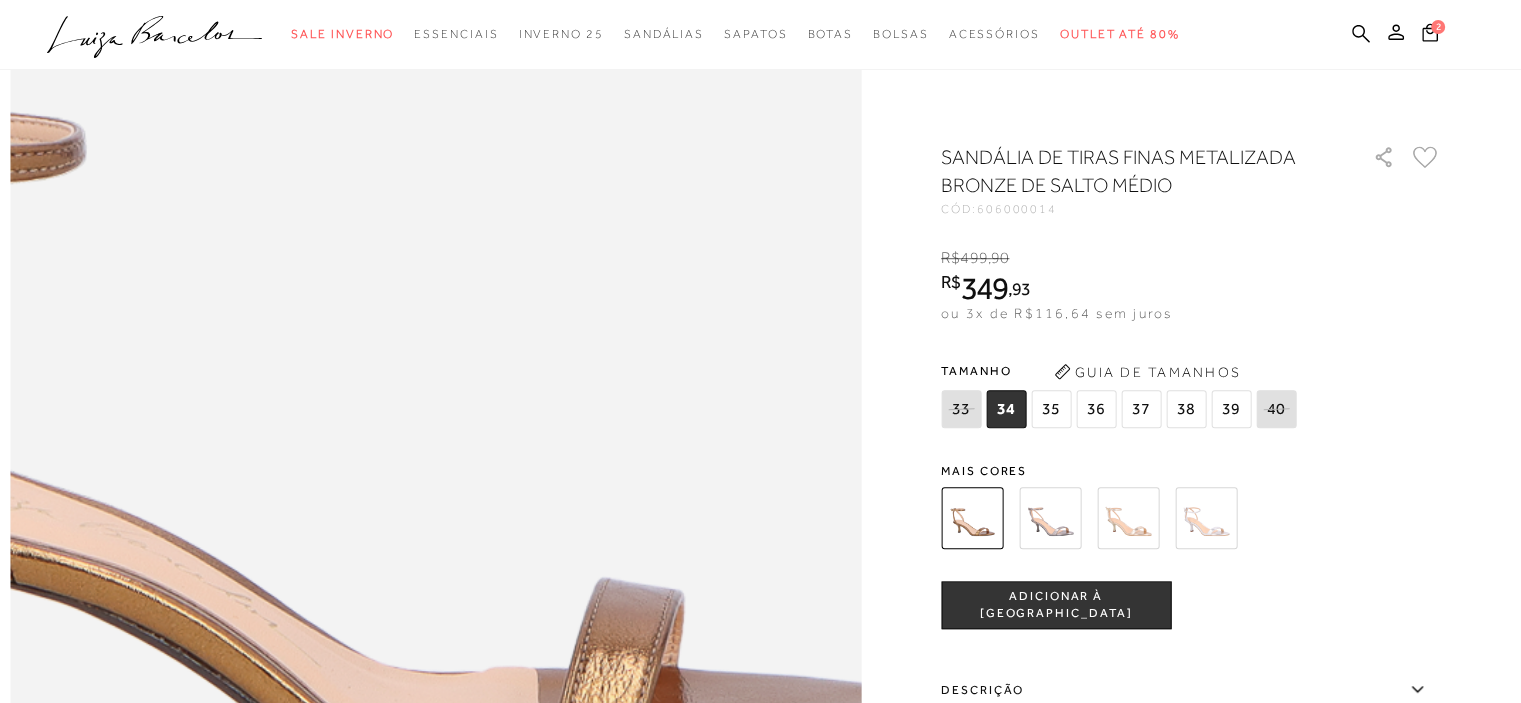 scroll, scrollTop: 1200, scrollLeft: 0, axis: vertical 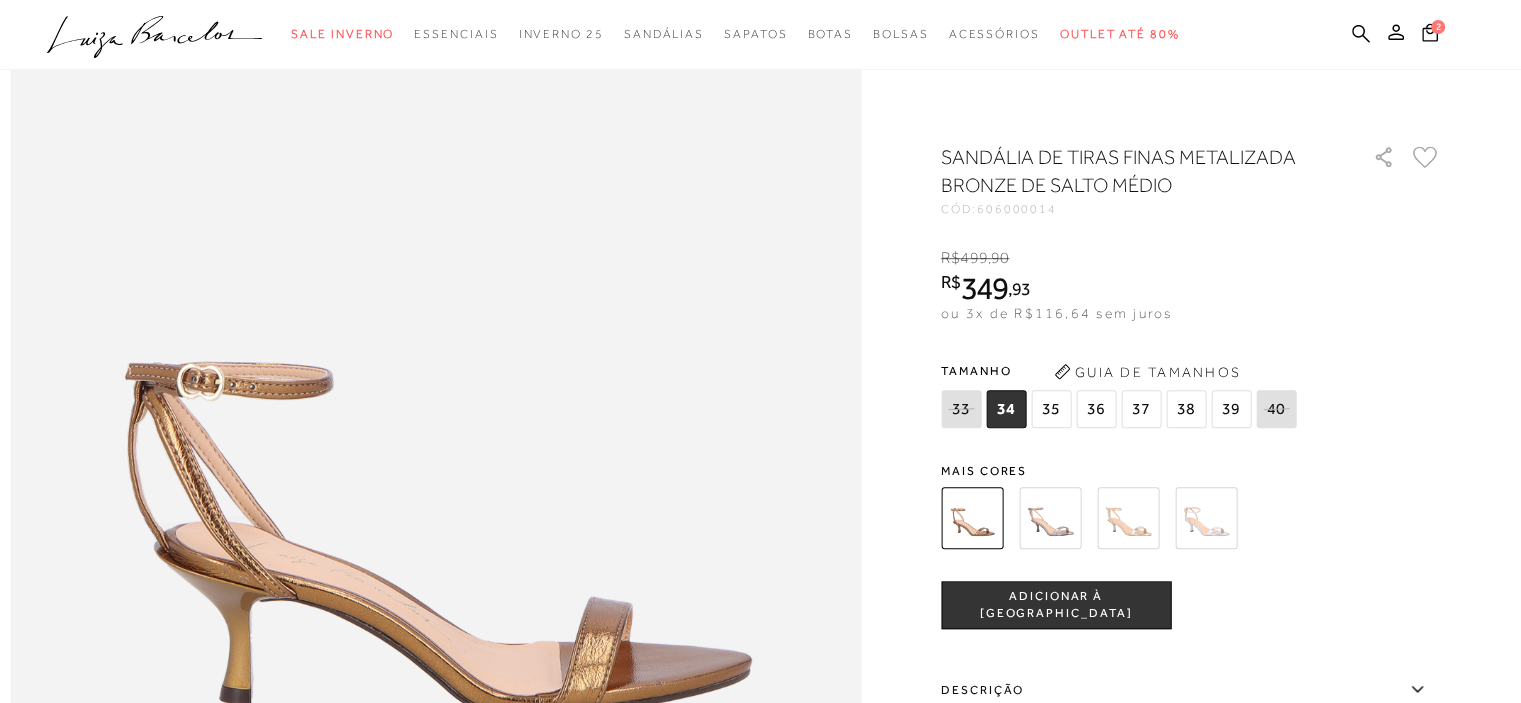 click at bounding box center [1050, 518] 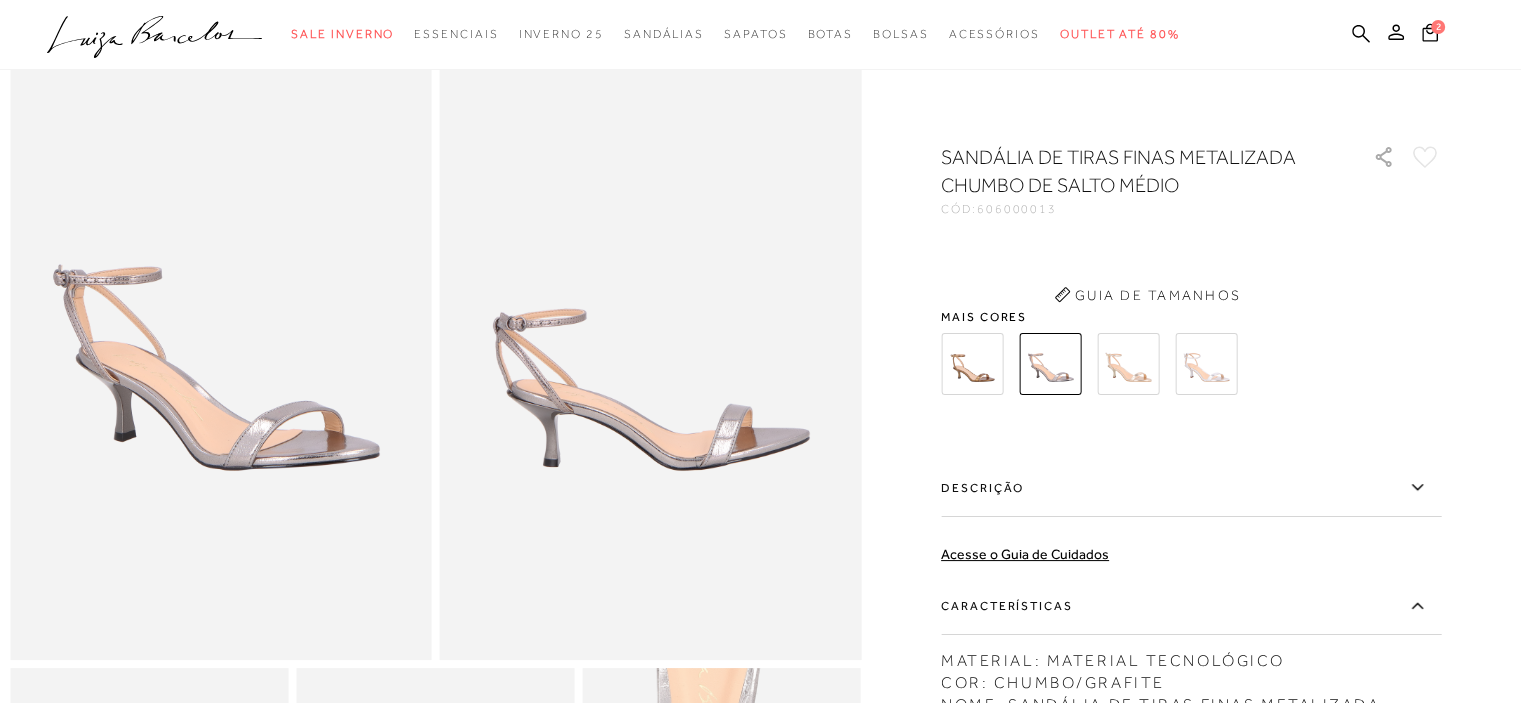 scroll, scrollTop: 0, scrollLeft: 0, axis: both 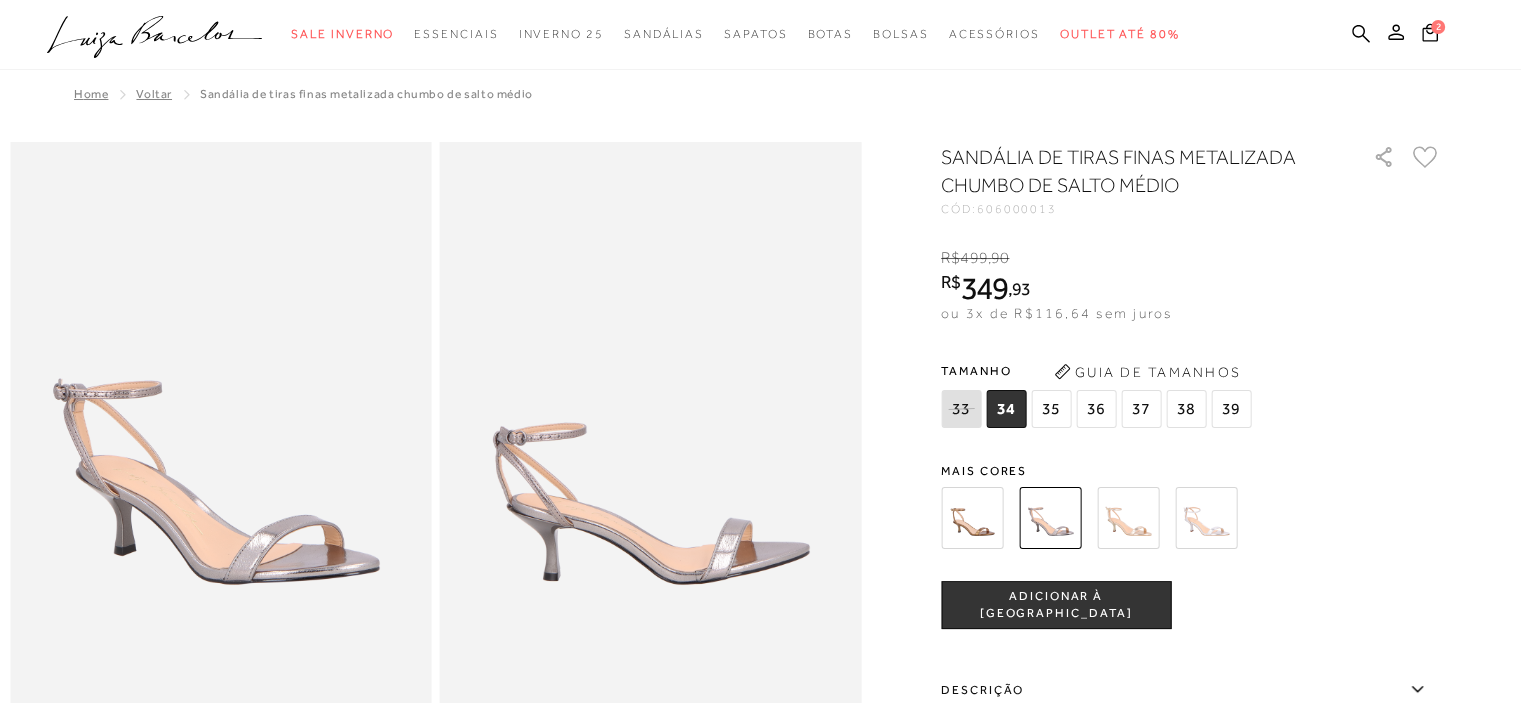 click at bounding box center (1128, 518) 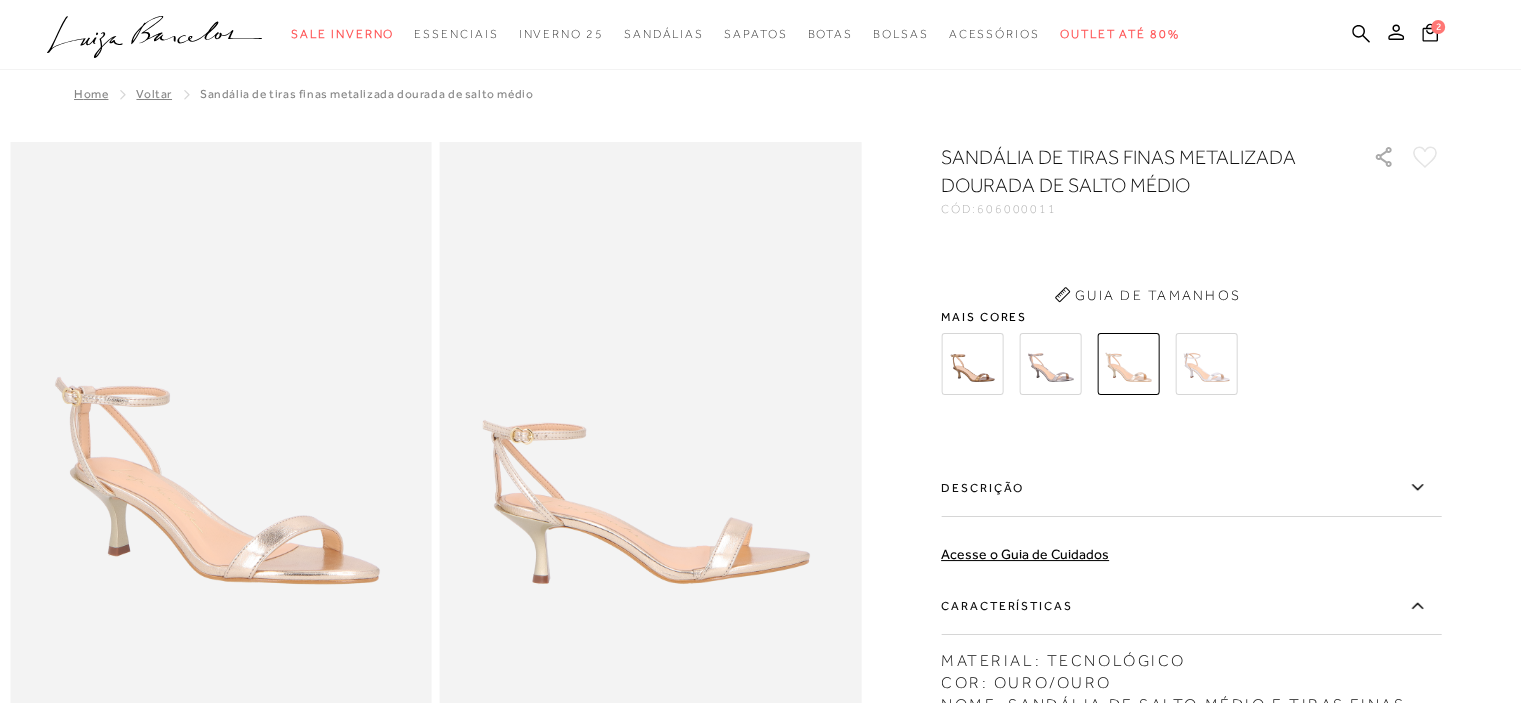 click at bounding box center [1206, 364] 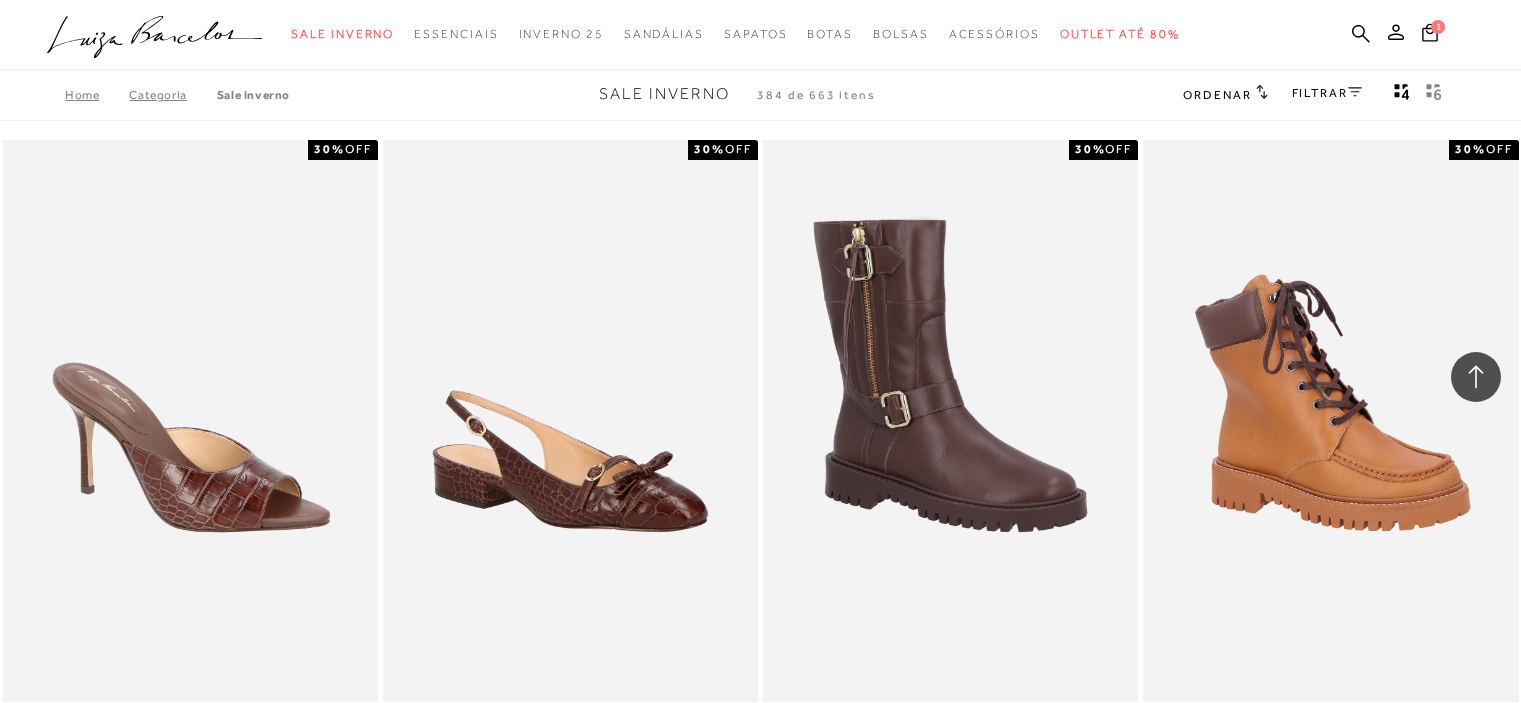 scroll, scrollTop: 64104, scrollLeft: 0, axis: vertical 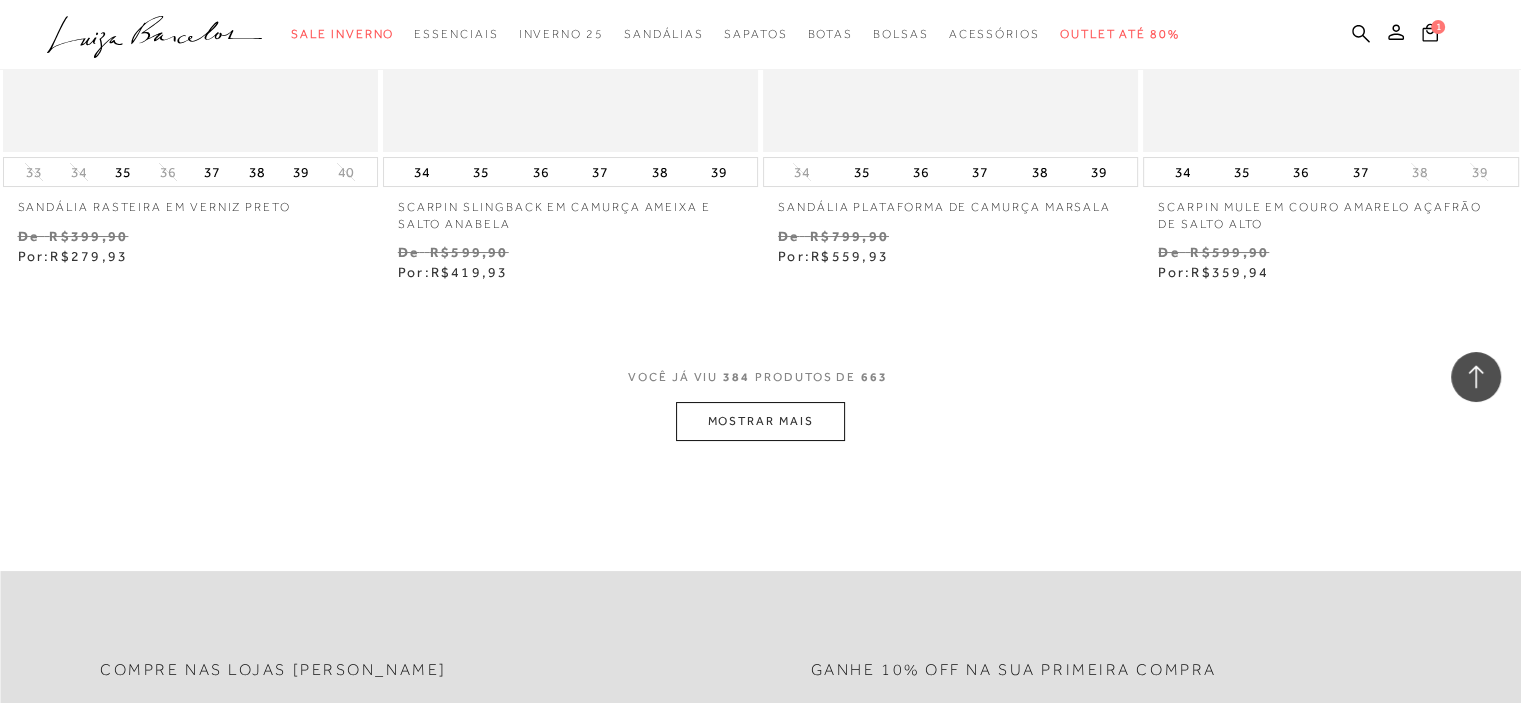 click on "Home
Categoria
Sale Inverno
Sale Inverno
384 de 663 itens
Ordenar
Ordenar por
Padrão" at bounding box center (760, -33957) 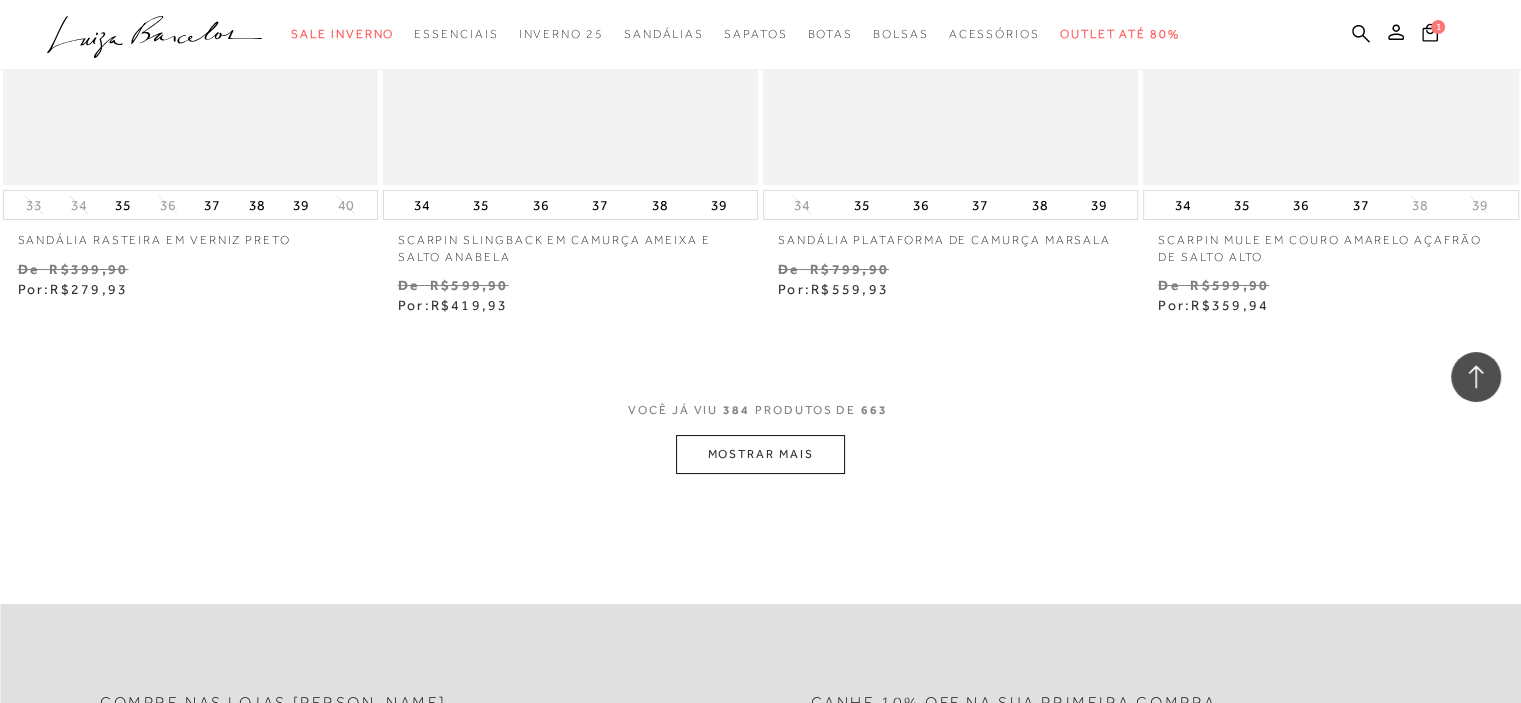 scroll, scrollTop: 68504, scrollLeft: 0, axis: vertical 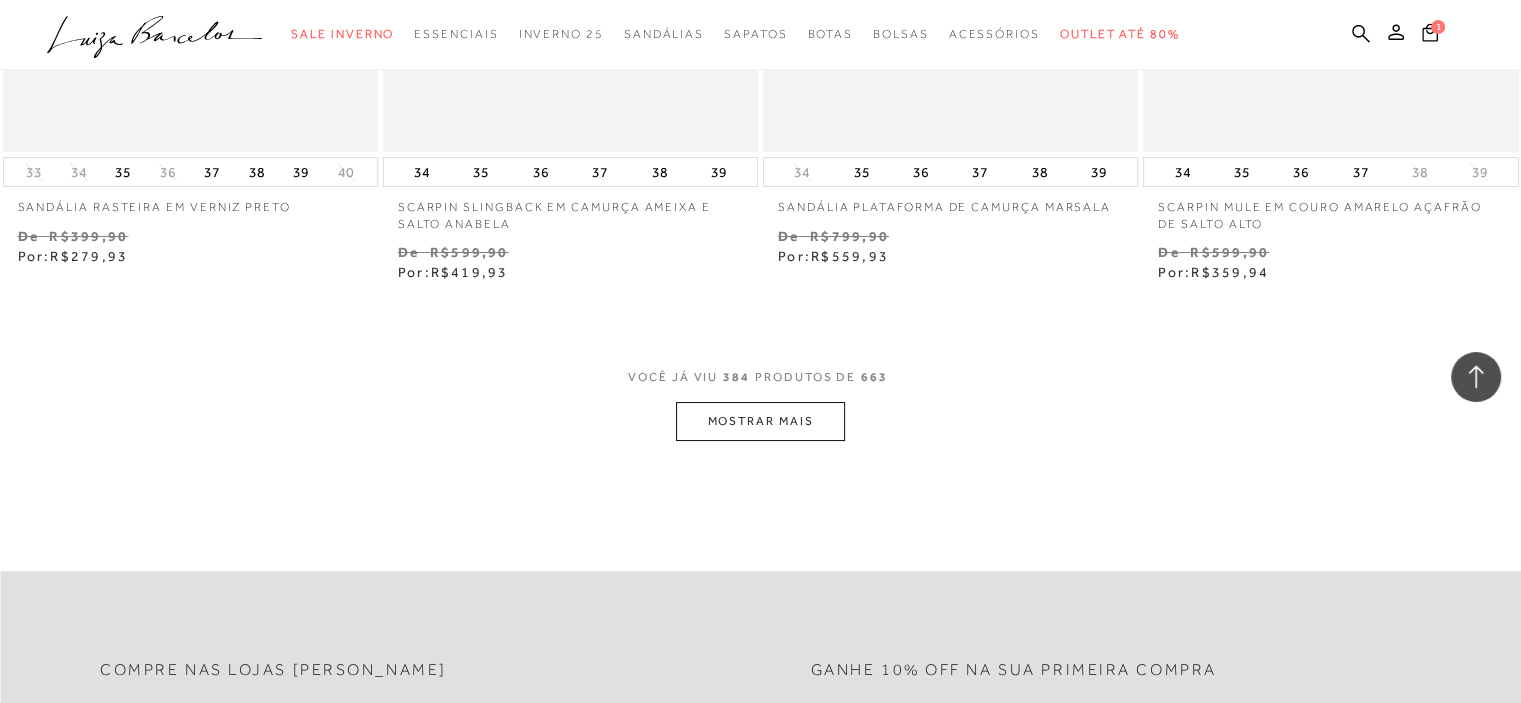 click on "MOSTRAR MAIS" at bounding box center [760, 421] 